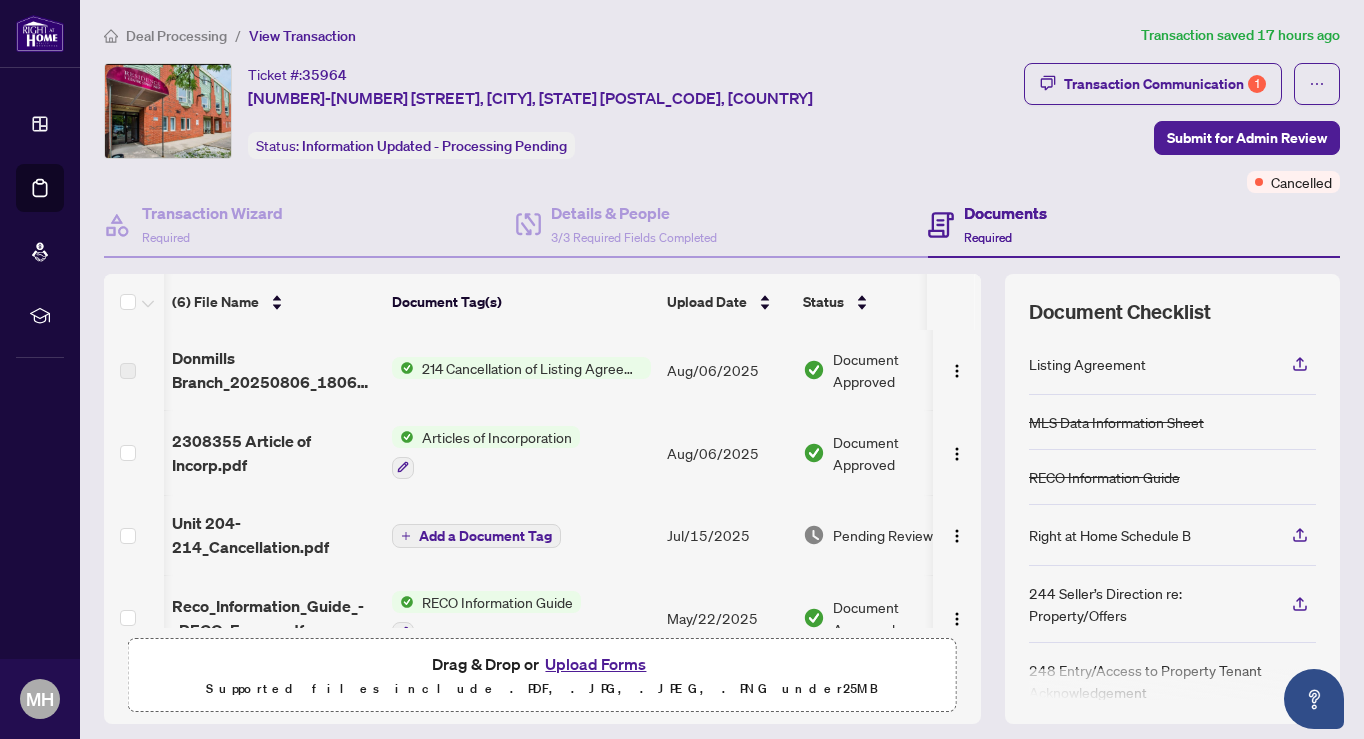 scroll, scrollTop: 0, scrollLeft: 0, axis: both 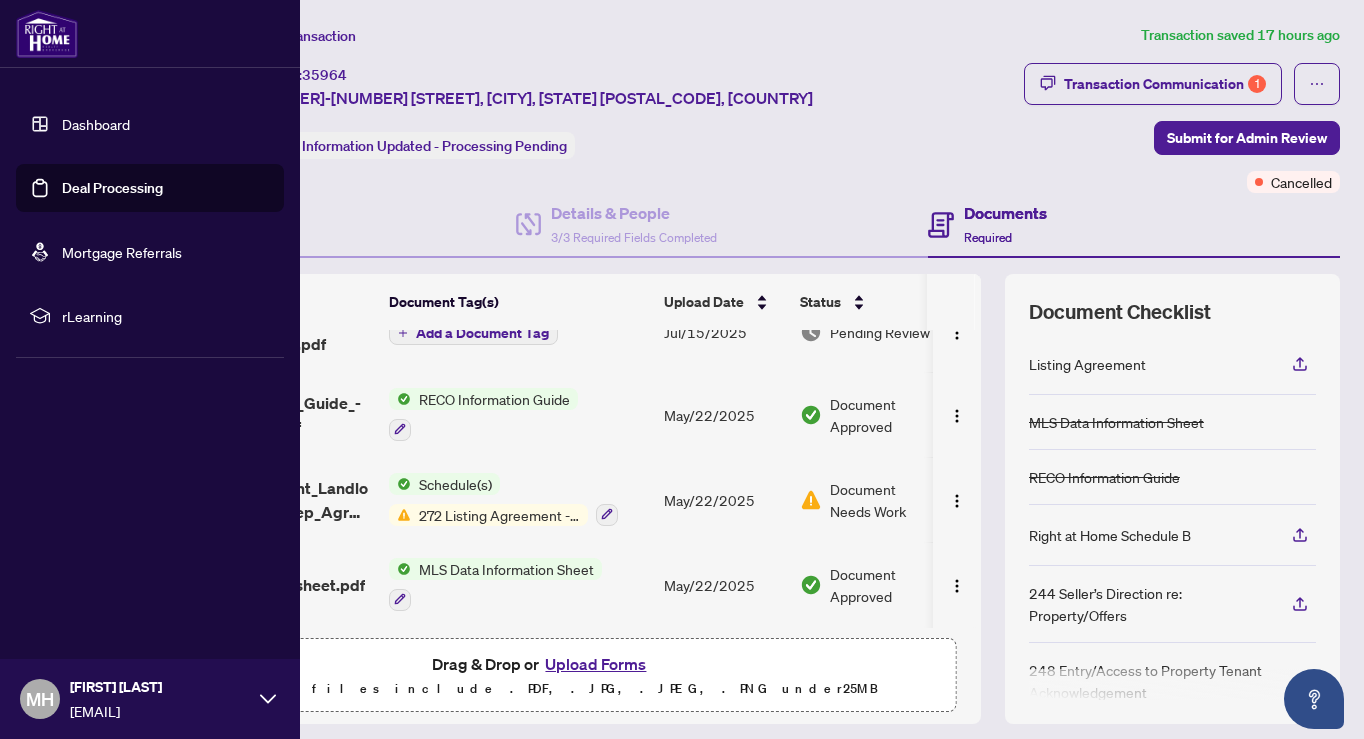 click on "Dashboard" at bounding box center [96, 124] 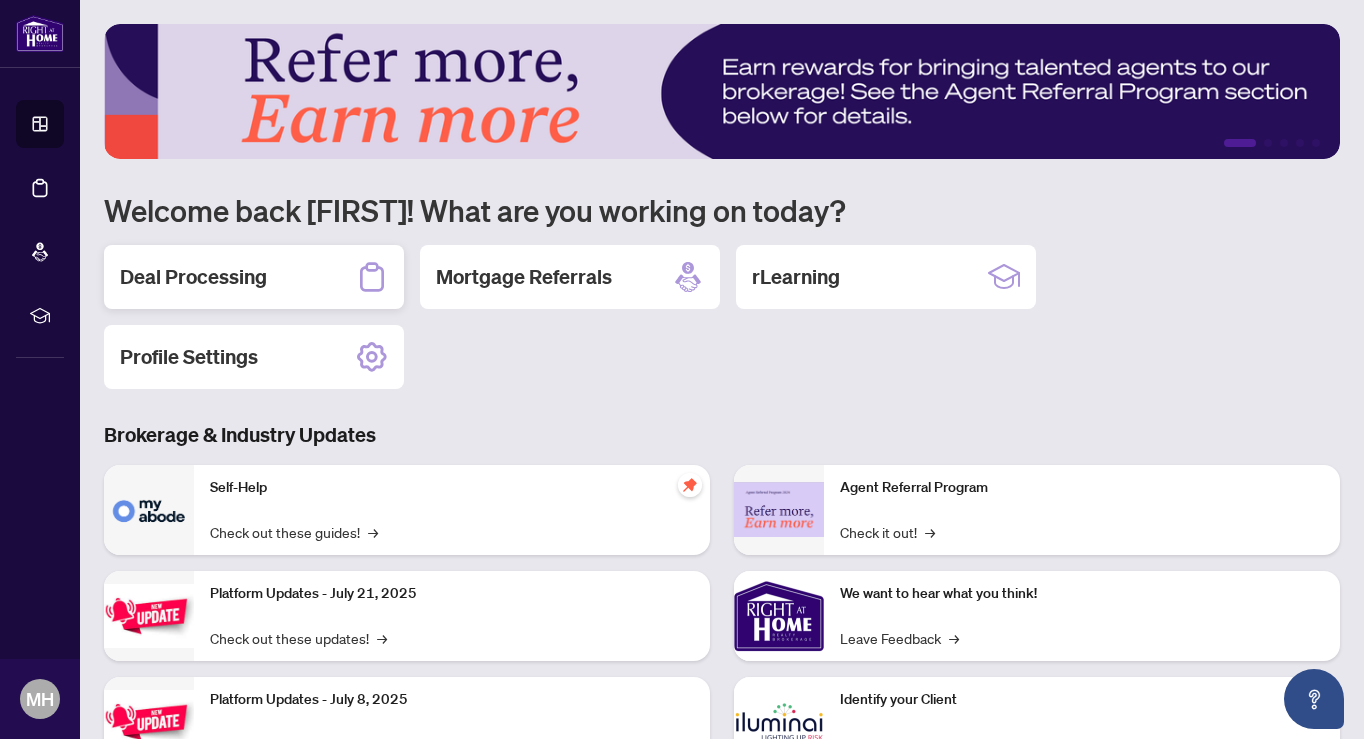 click on "Deal Processing" at bounding box center (254, 277) 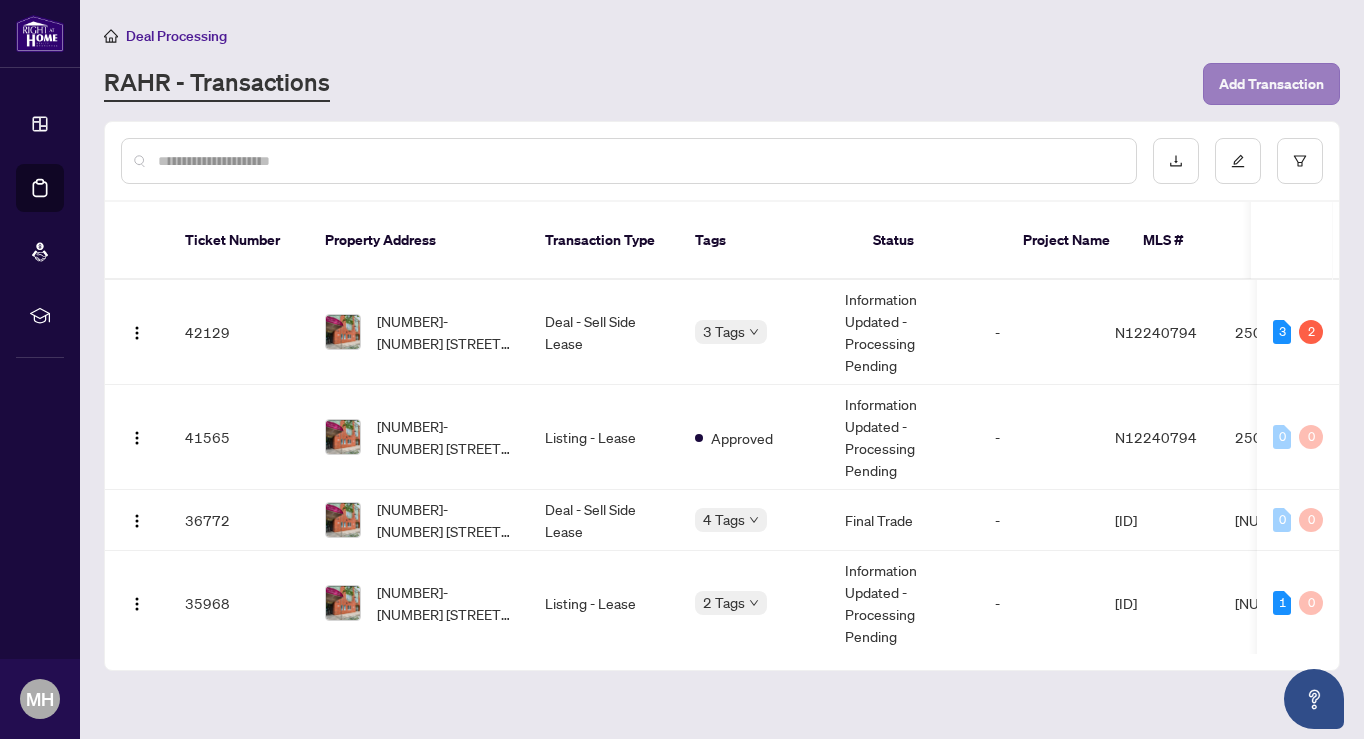 click on "Add Transaction" at bounding box center (1271, 84) 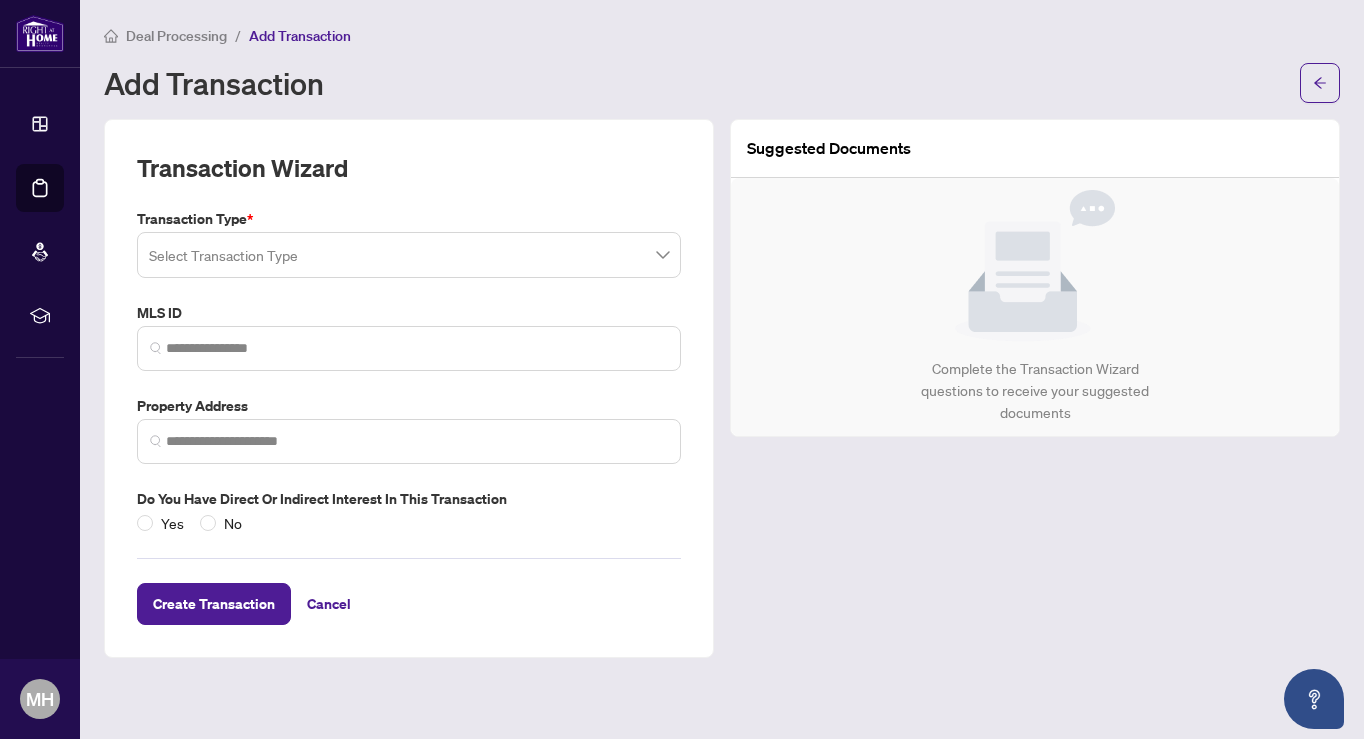 click at bounding box center (409, 255) 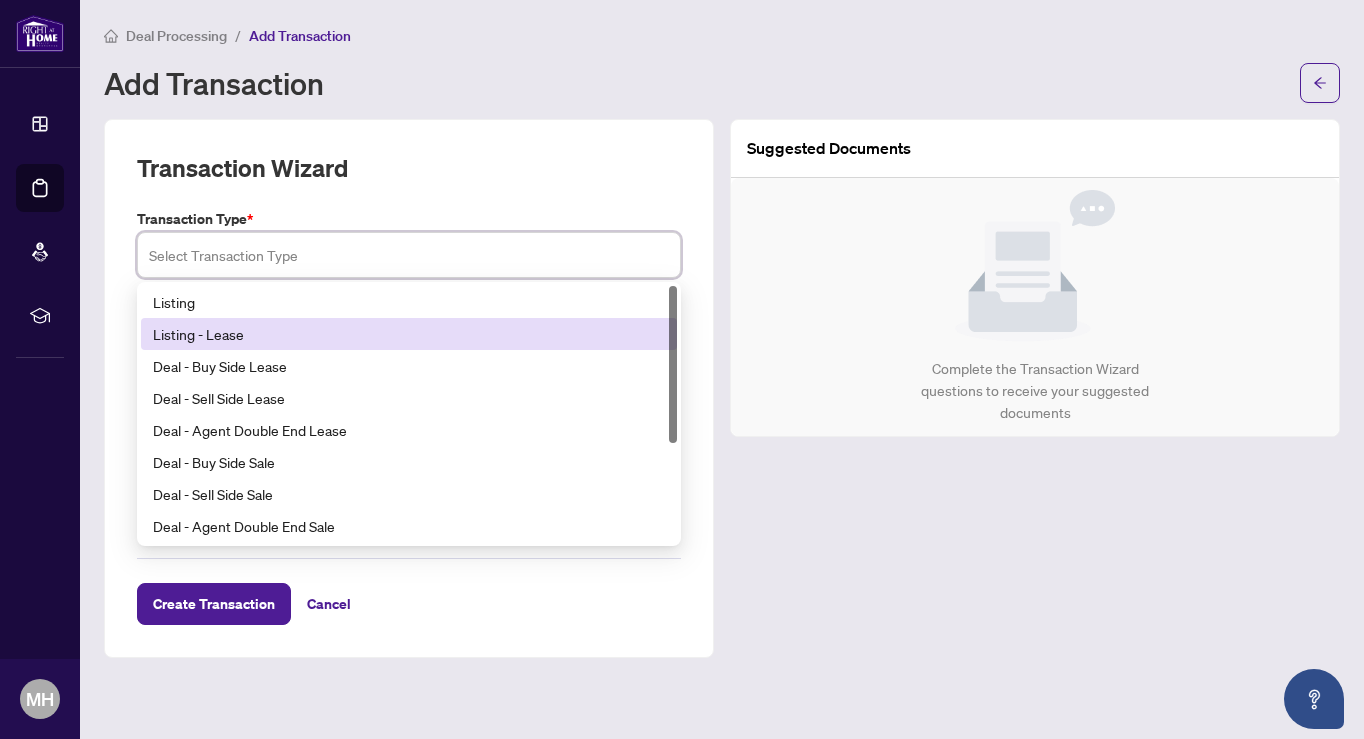 click on "Listing - Lease" at bounding box center (409, 334) 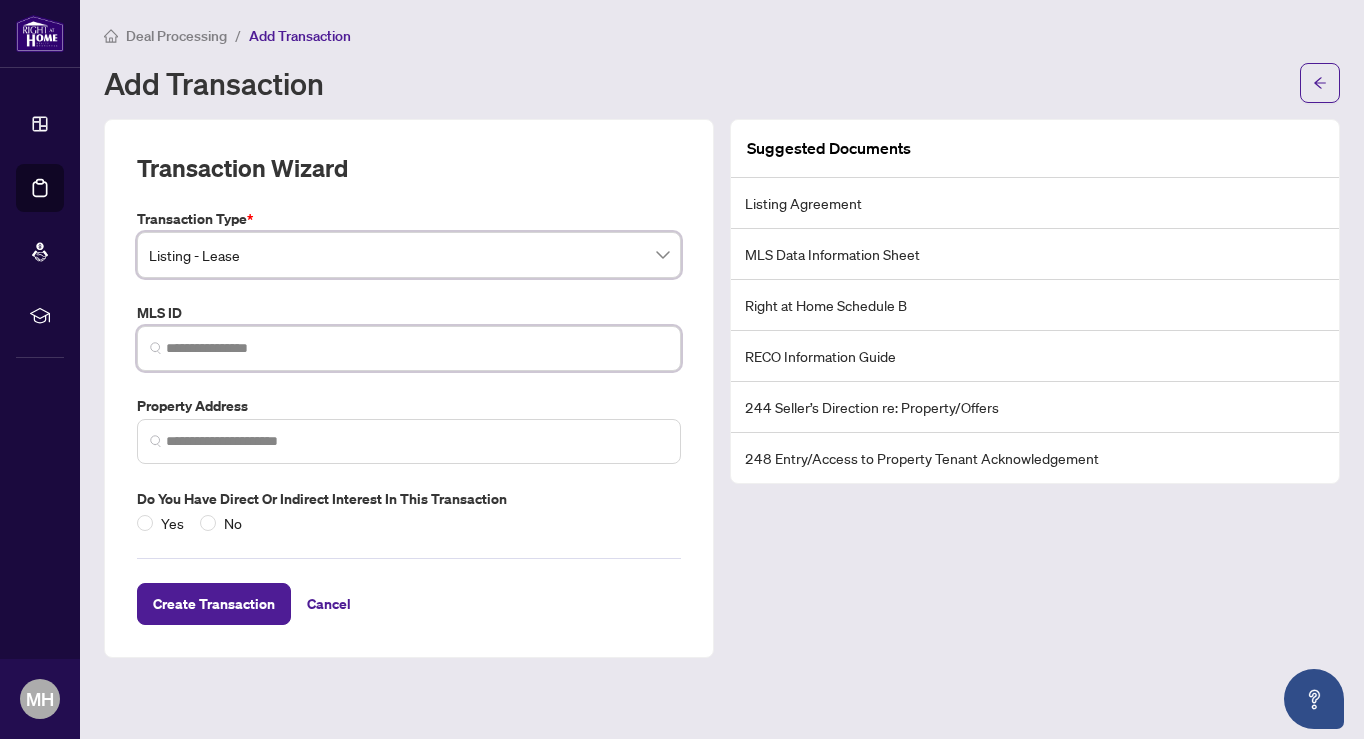 click at bounding box center (417, 348) 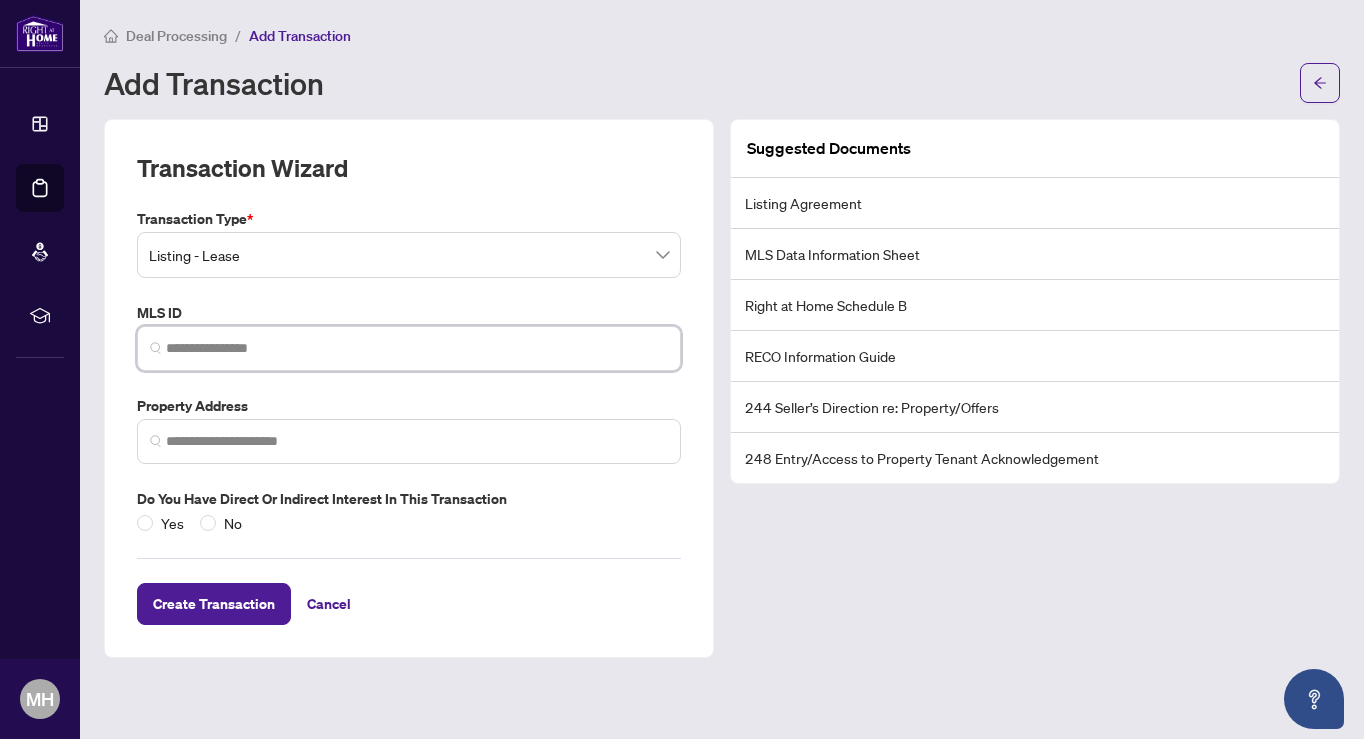 click at bounding box center (409, 348) 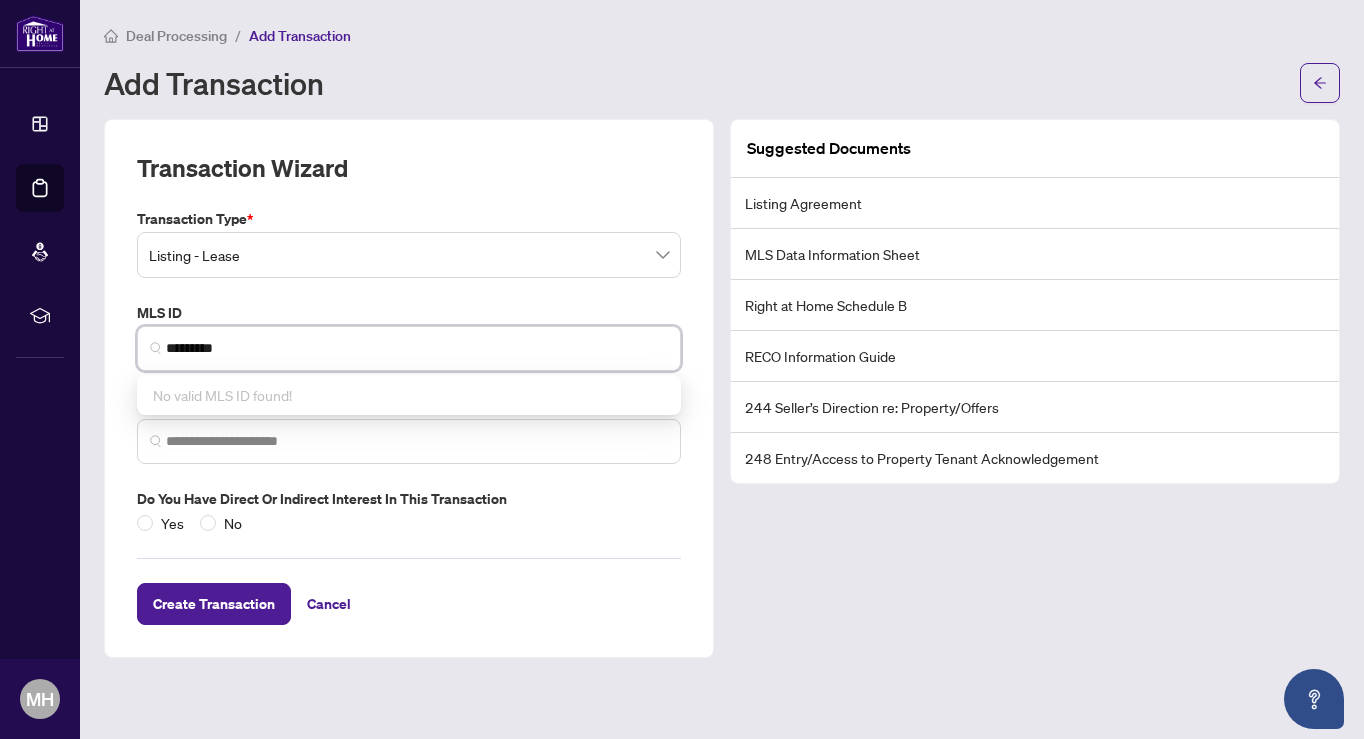 type on "*********" 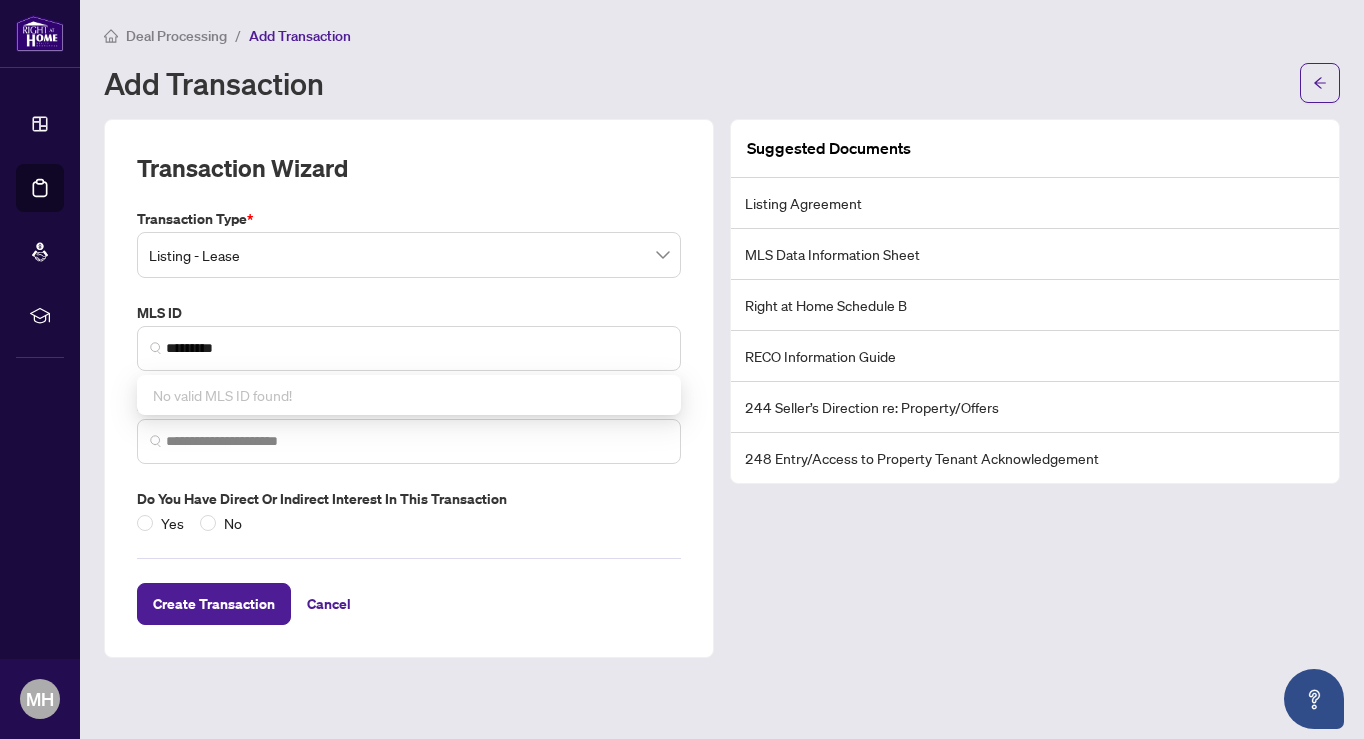 click on "Create Transaction Cancel" at bounding box center (409, 579) 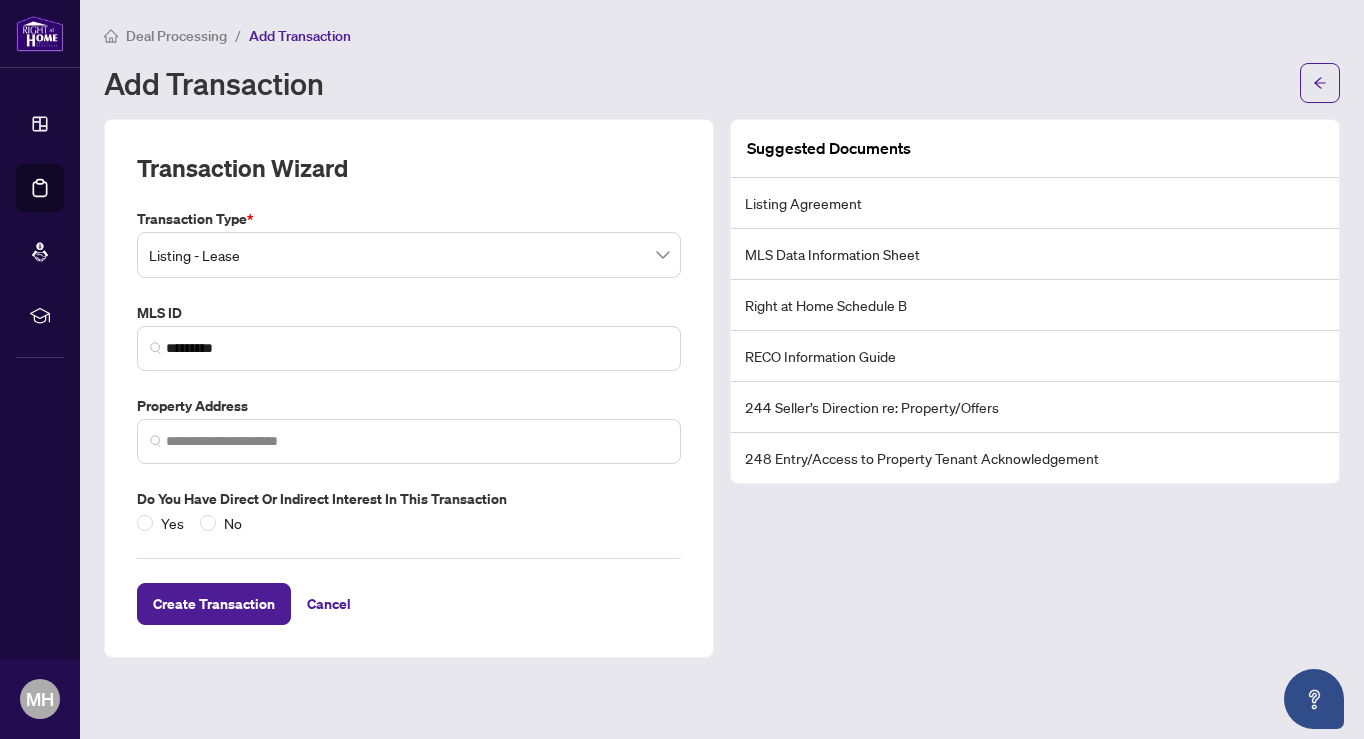 click on "Transaction Type * Listing - Lease 13 14 15 Listing Listing - Lease Deal - Buy Side Lease Deal - Sell Side Lease Deal - Agent Double End Lease Deal - Buy Side Sale Deal - Sell Side Sale Deal - Agent Double End Sale Deal - Sell Side Assignment Deal - Buy Side Assignment MLS ID ********* No valid MLS ID found! Property Address Do you have direct or indirect interest in this transaction Yes No" at bounding box center (409, 371) 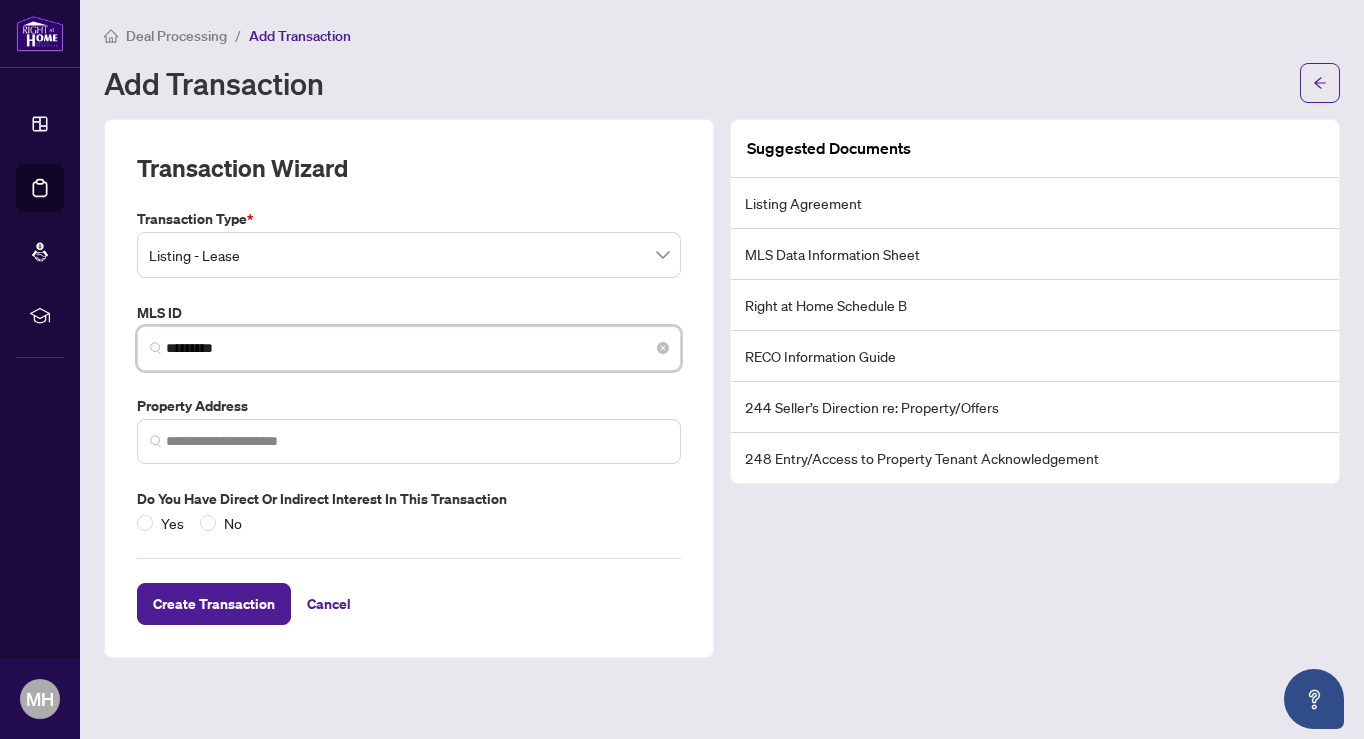 click on "*********" at bounding box center (417, 348) 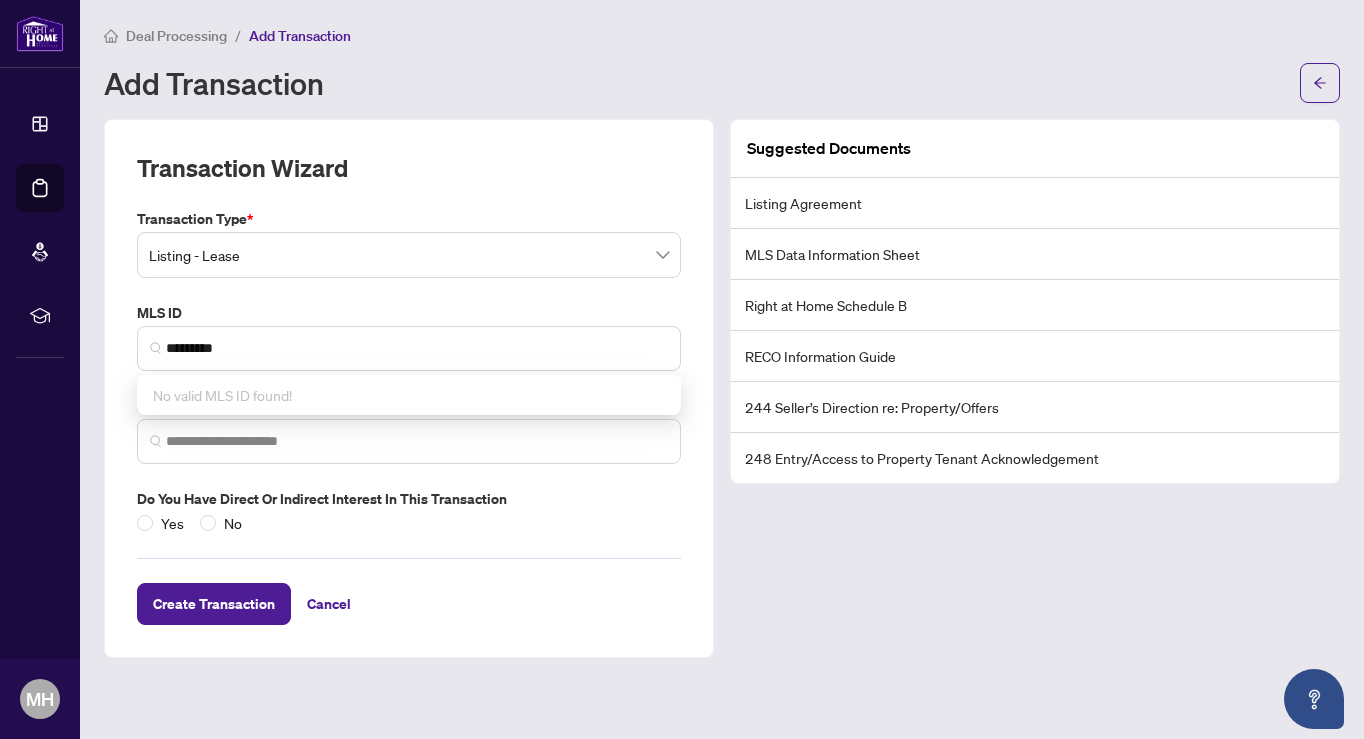 click on "MLS ID" at bounding box center (409, 313) 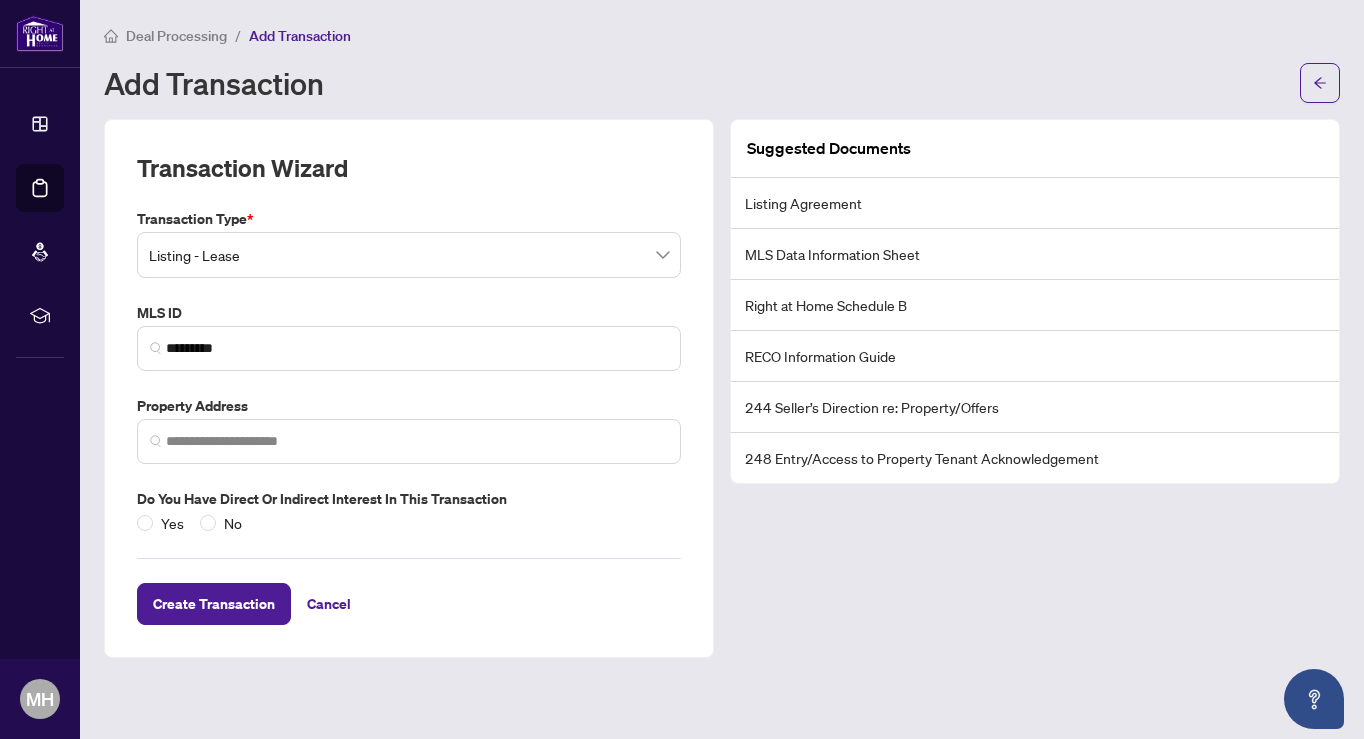 scroll, scrollTop: 0, scrollLeft: 0, axis: both 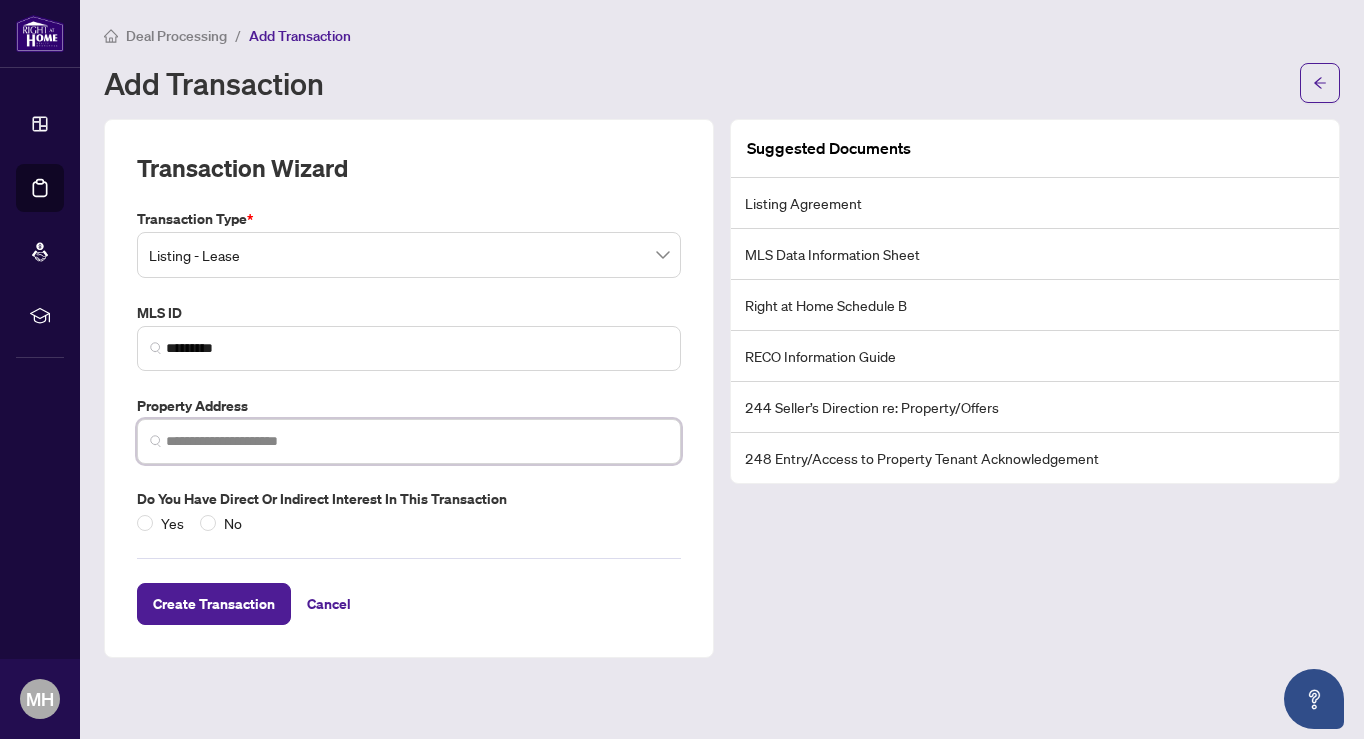 click at bounding box center [417, 441] 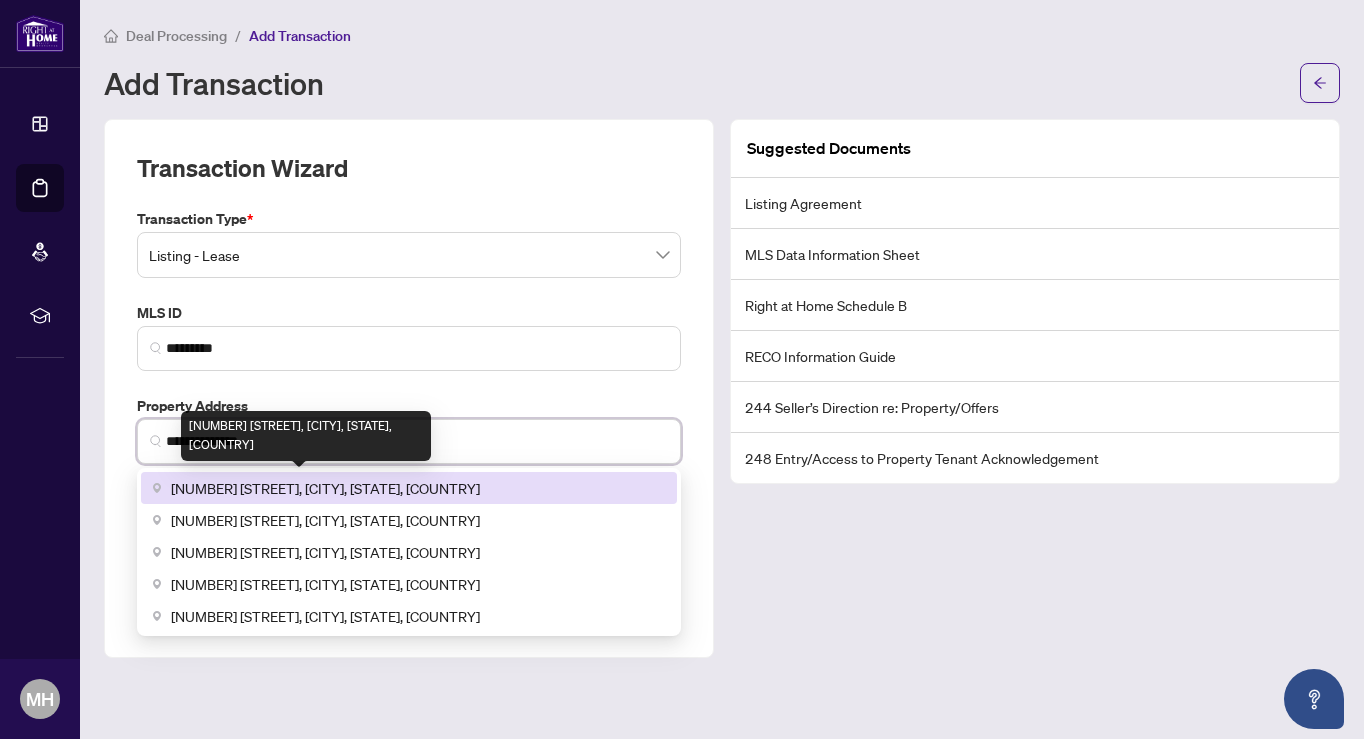 click on "[NUMBER] [STREET], [CITY], [STATE], [COUNTRY]" at bounding box center [325, 488] 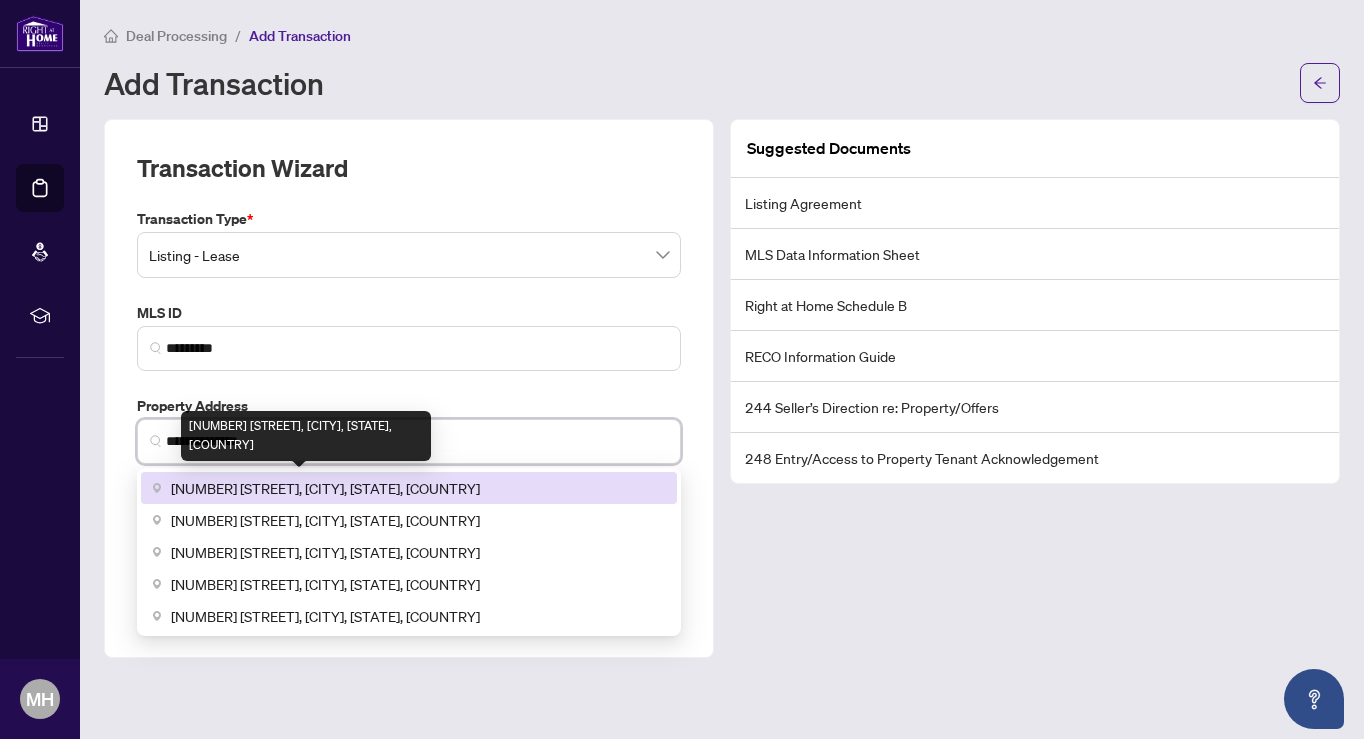 type on "**********" 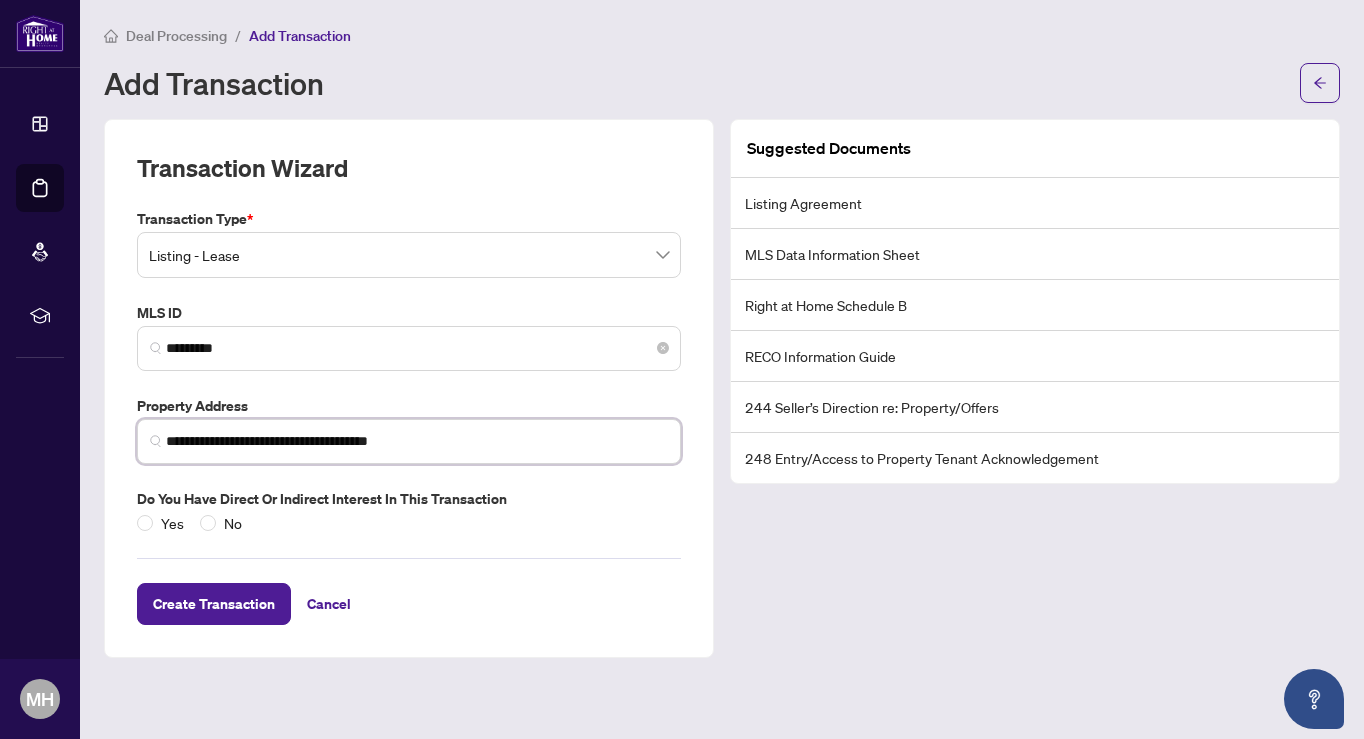 click on "*********" at bounding box center [409, 348] 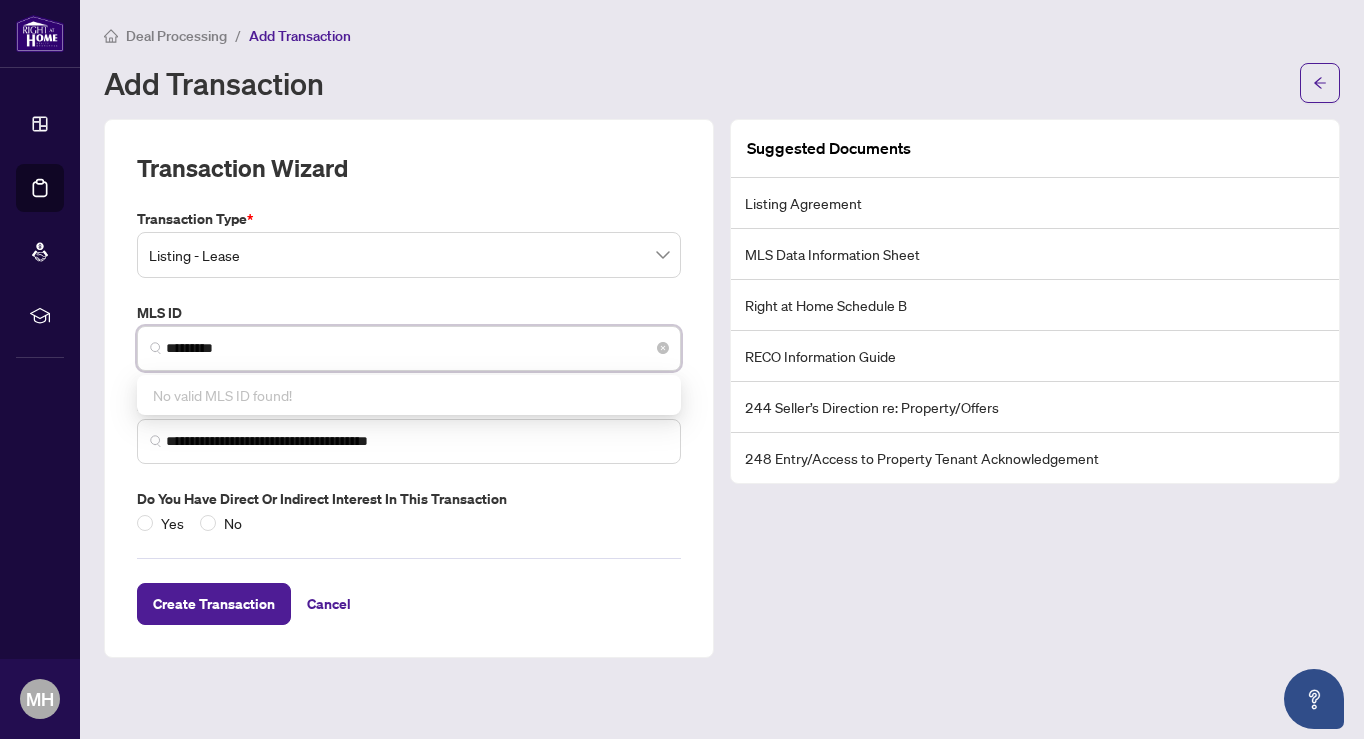 click on "*********" at bounding box center (417, 348) 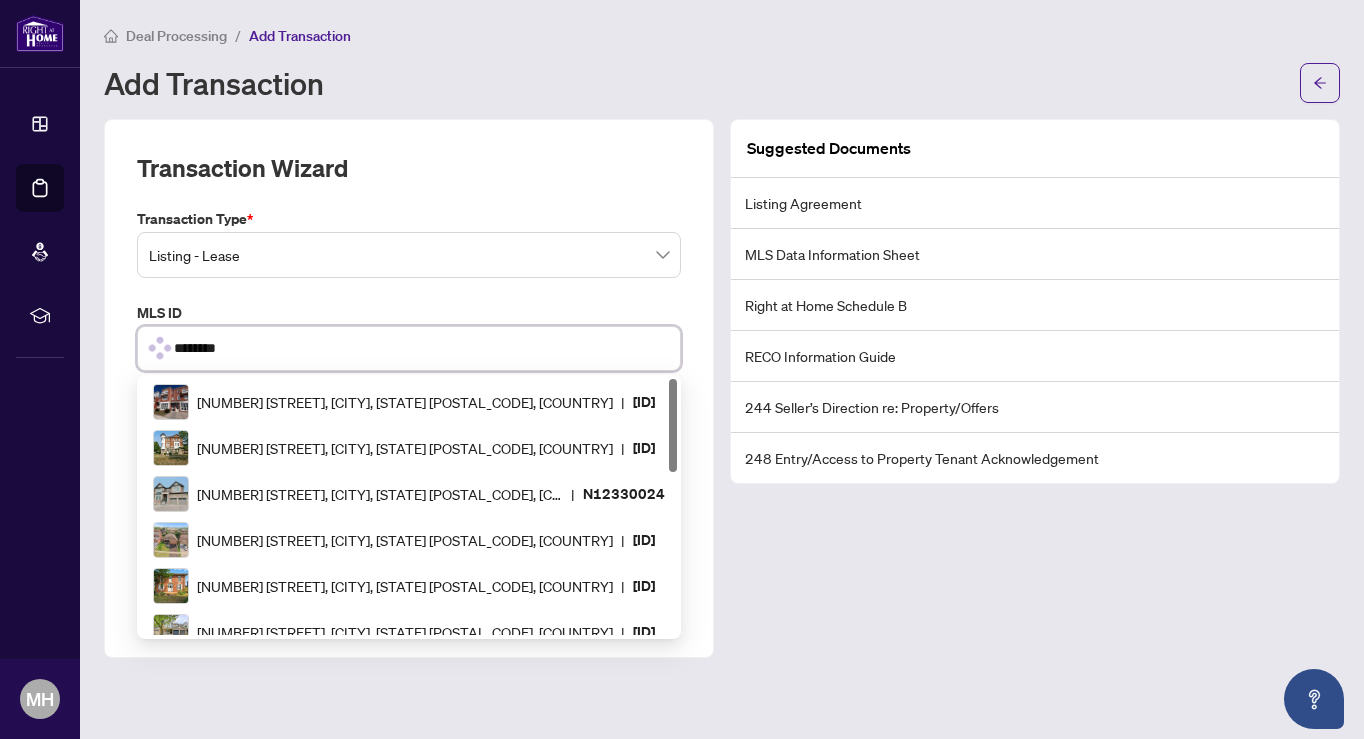 type on "*********" 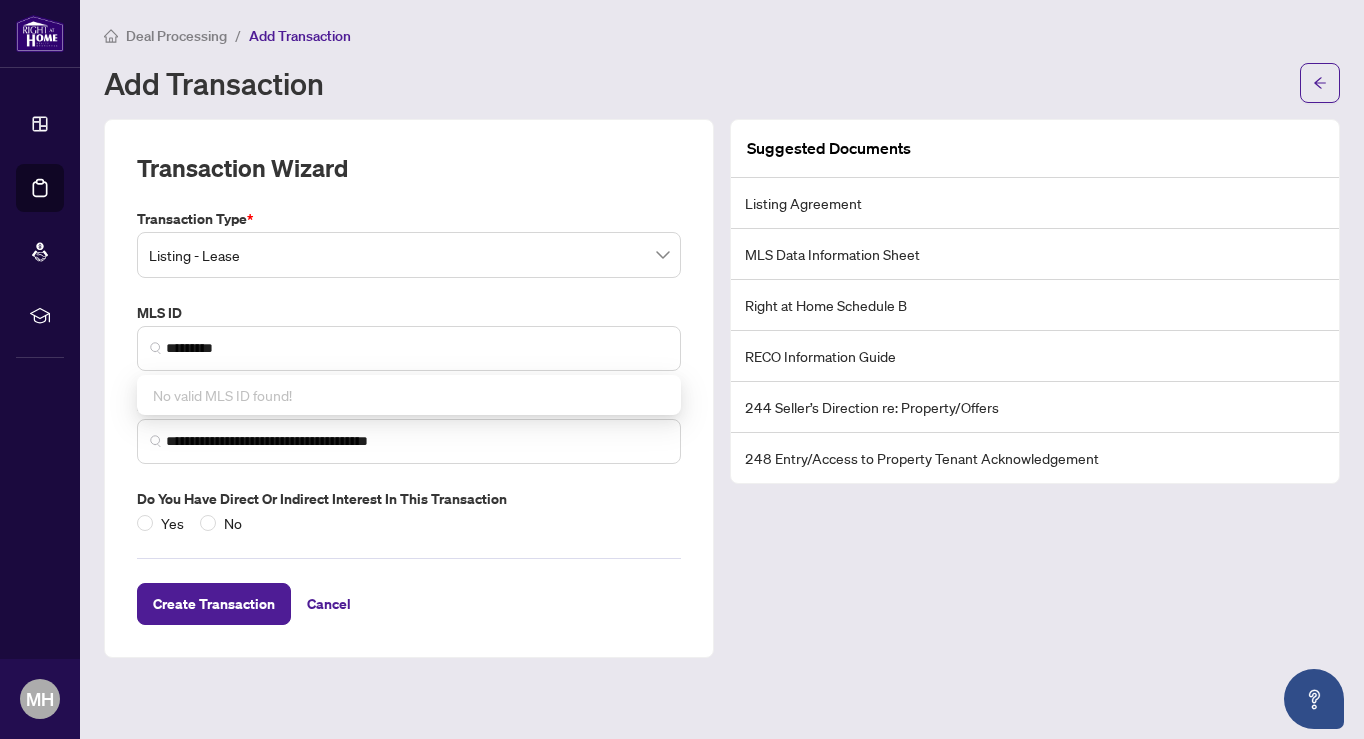 click on "**********" at bounding box center [409, 371] 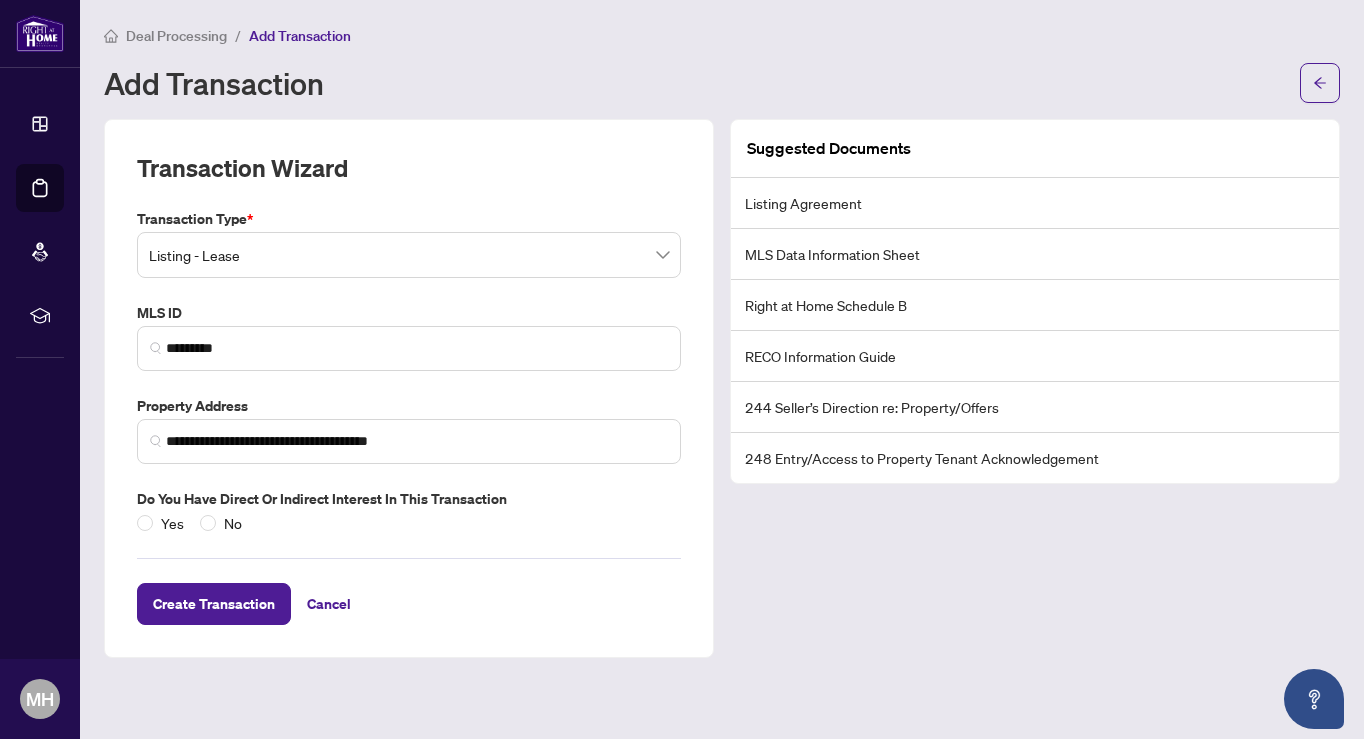 scroll, scrollTop: 0, scrollLeft: 0, axis: both 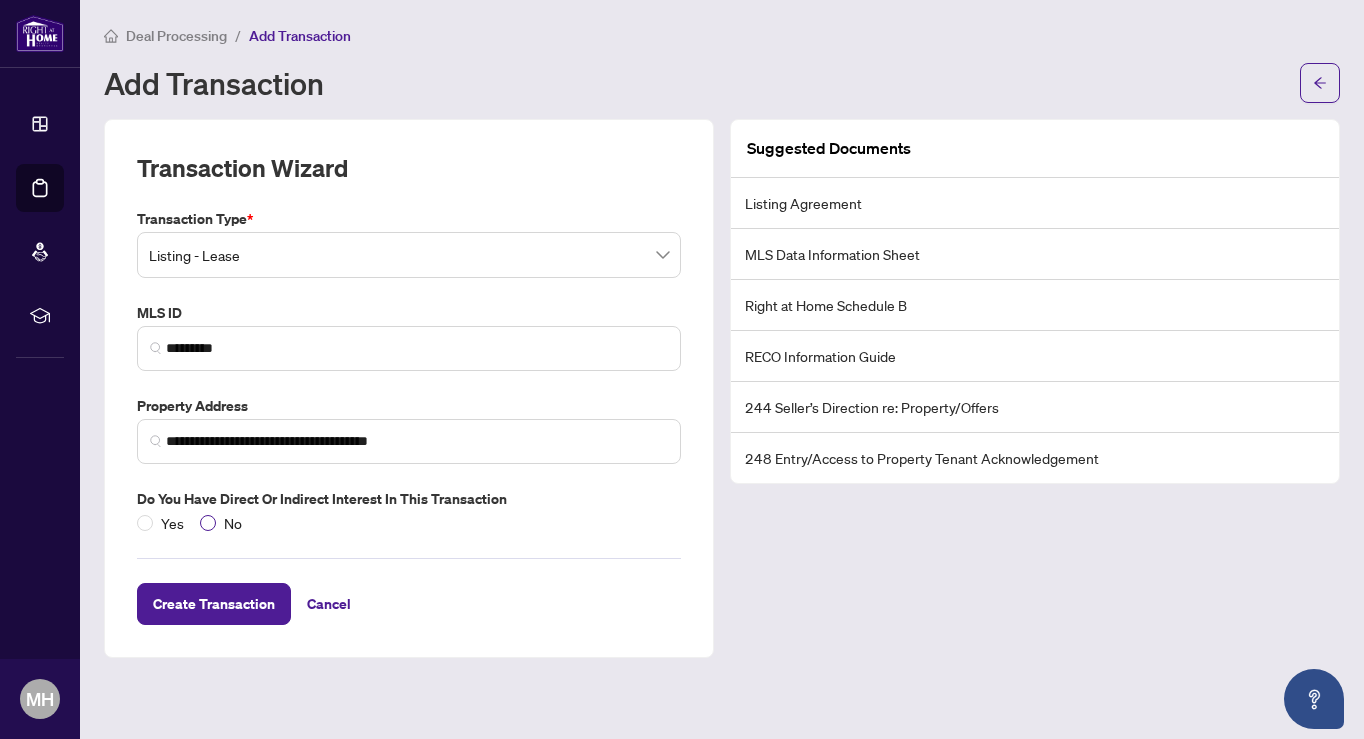 click at bounding box center (208, 523) 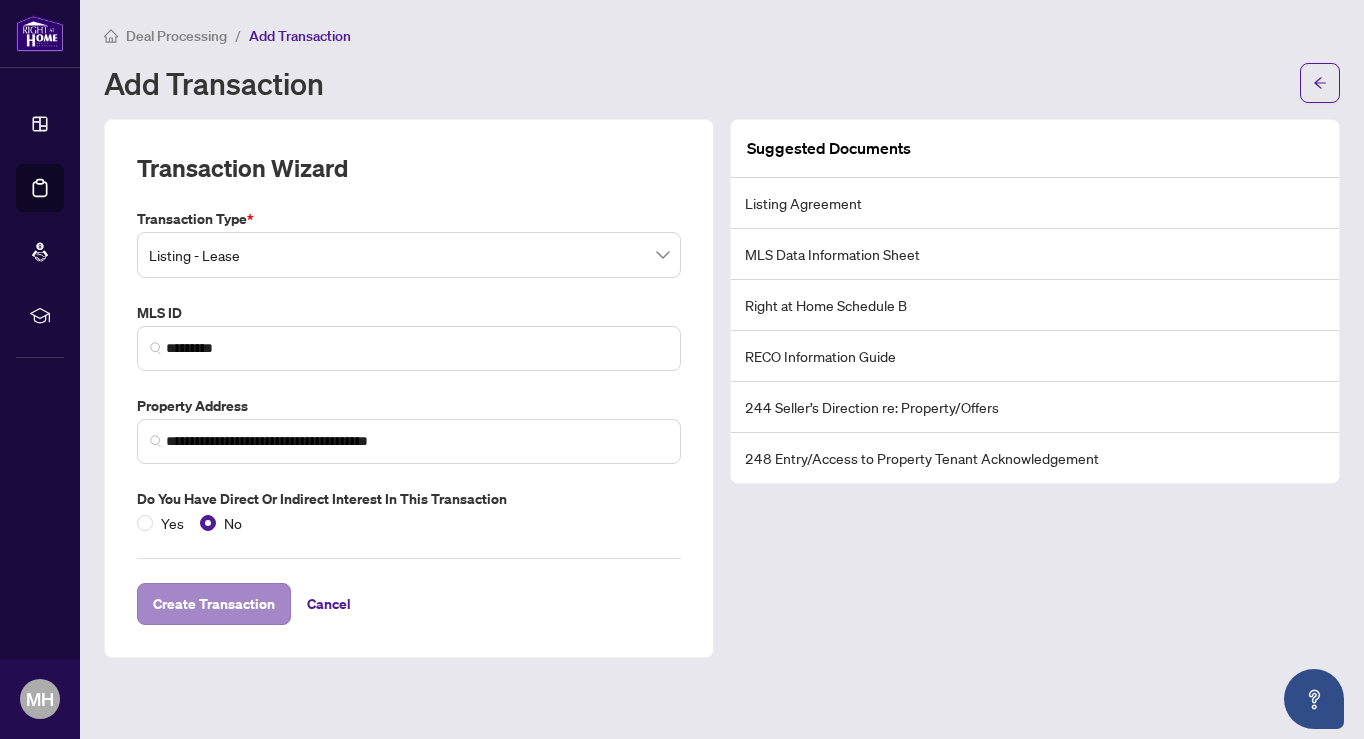 click on "Create Transaction" at bounding box center (214, 604) 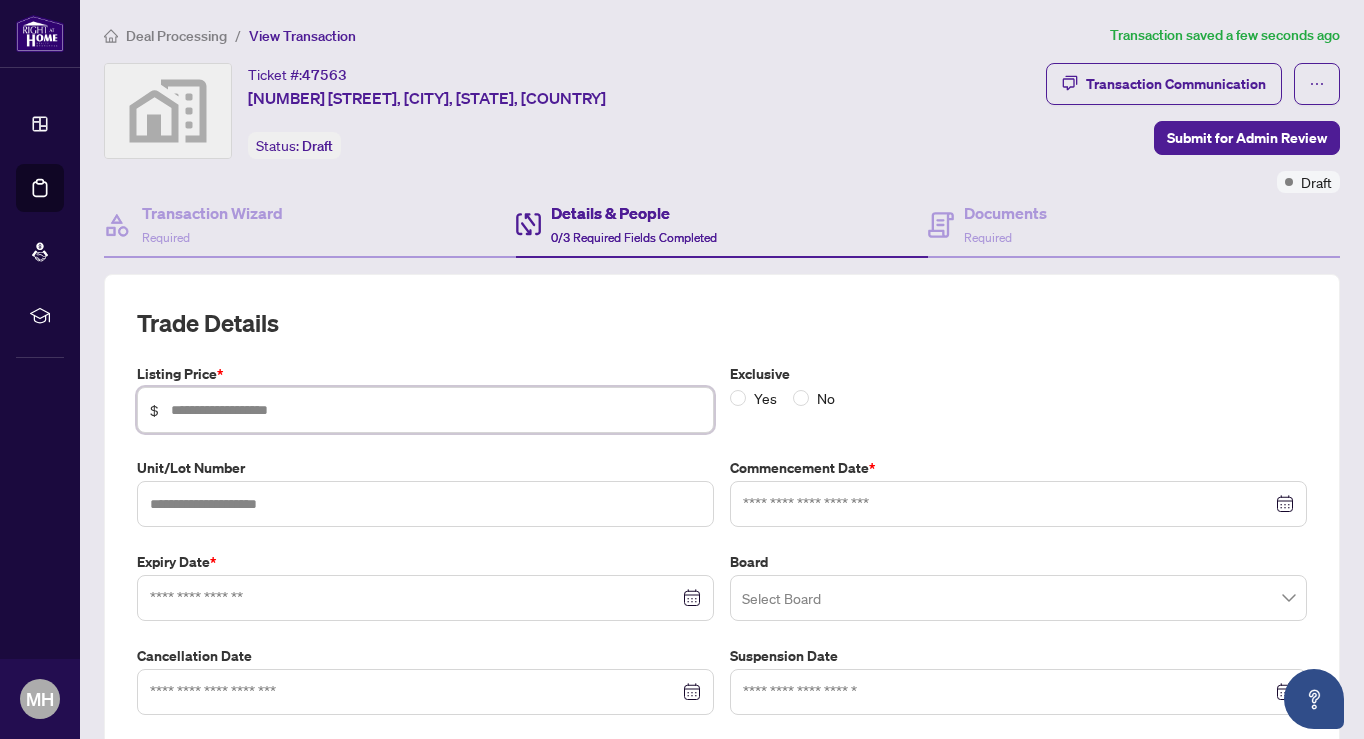click at bounding box center [436, 410] 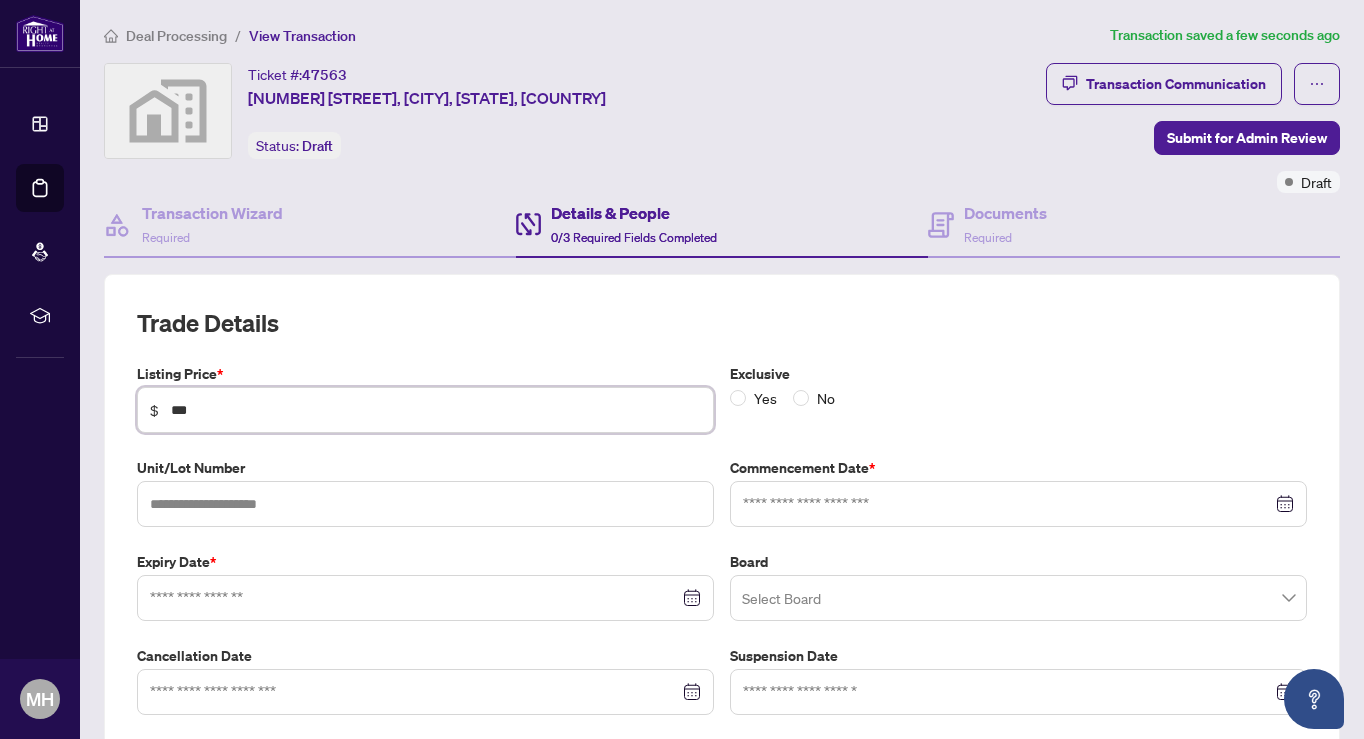 type on "*****" 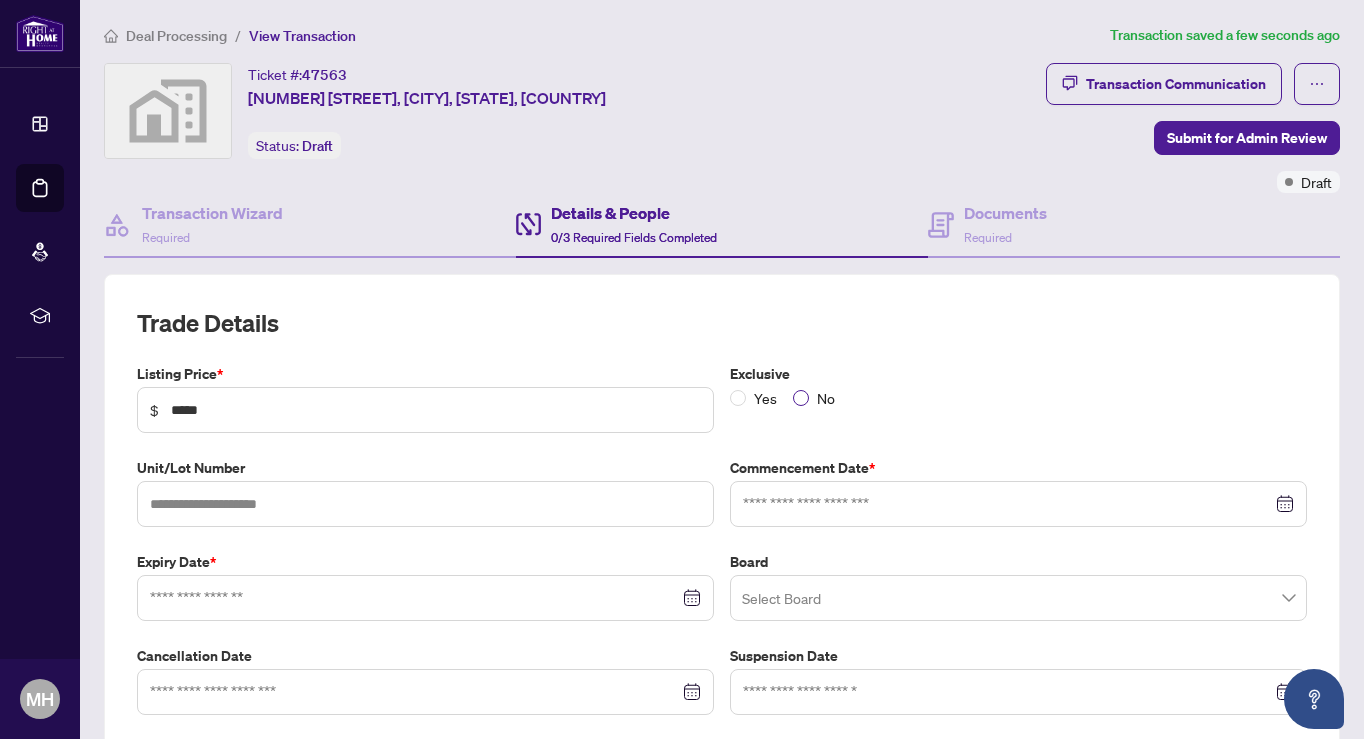 click on "No" at bounding box center [818, 398] 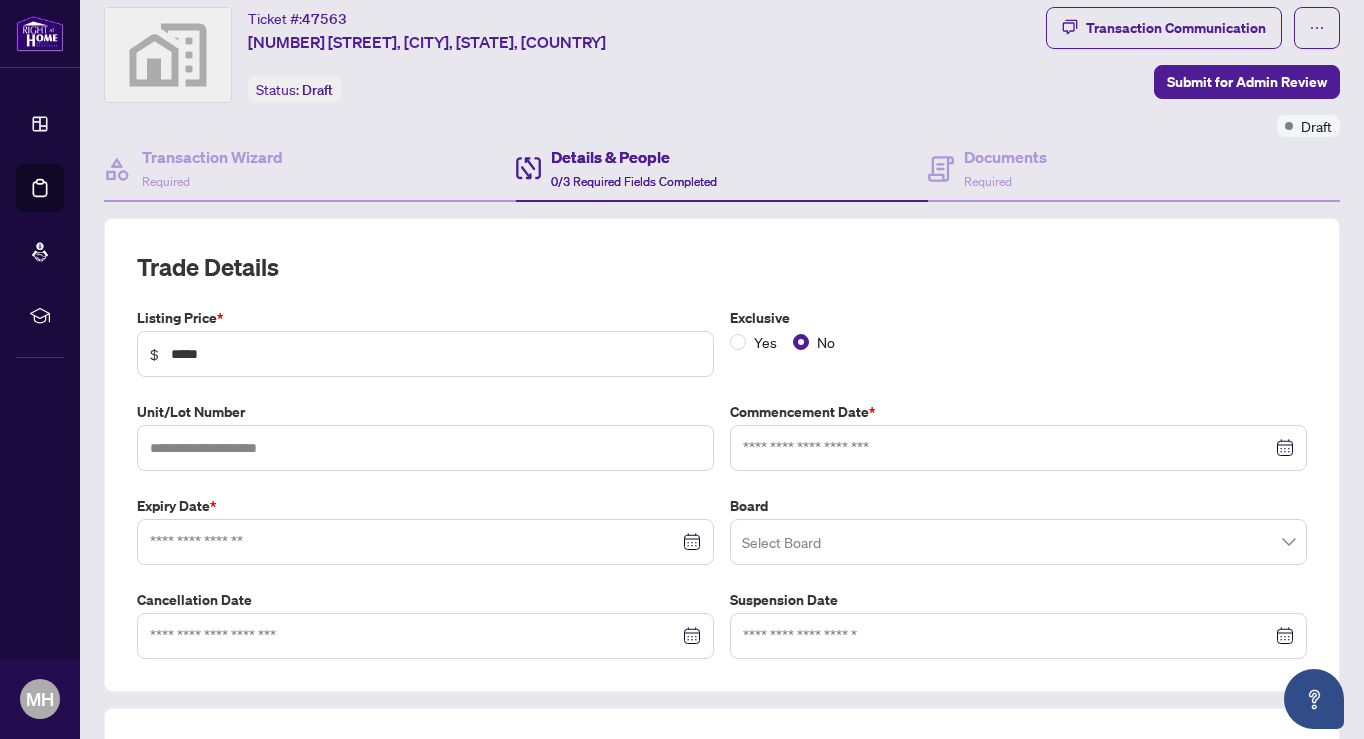 scroll, scrollTop: 69, scrollLeft: 0, axis: vertical 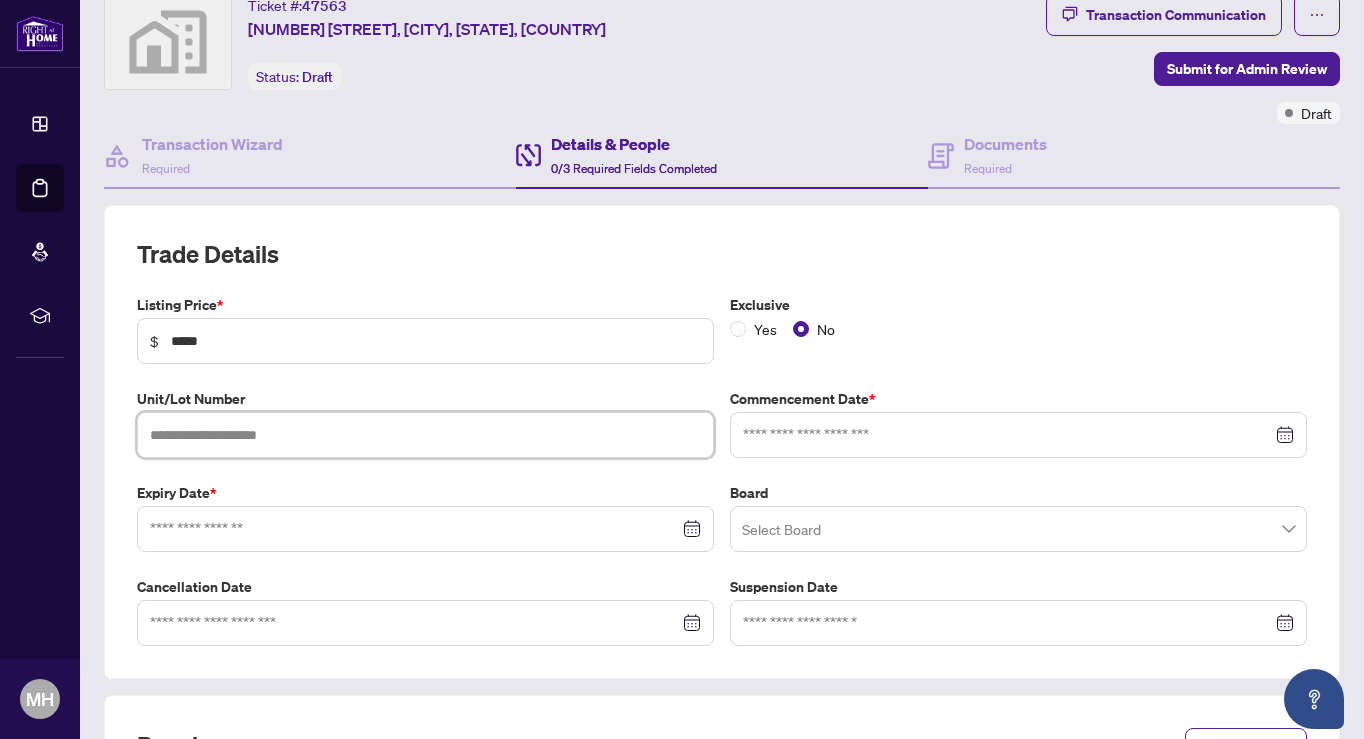 click at bounding box center (425, 435) 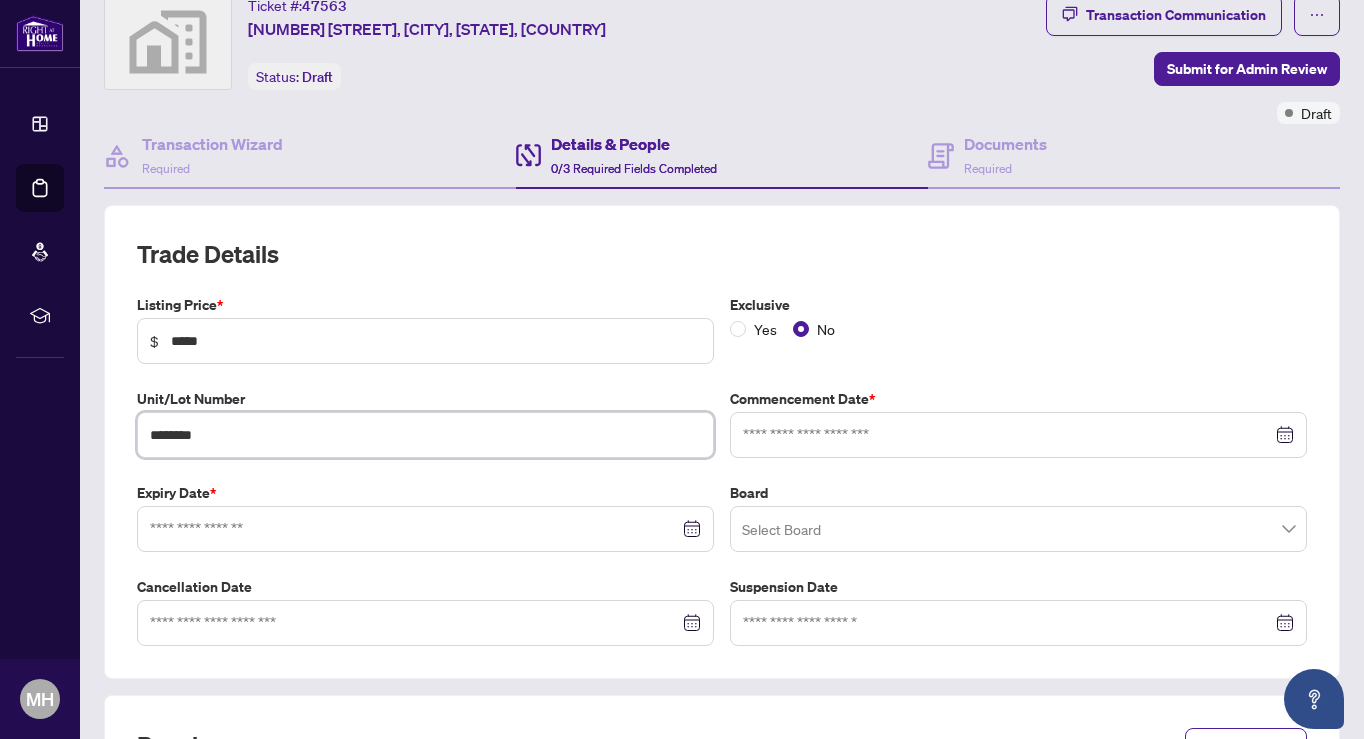 type on "********" 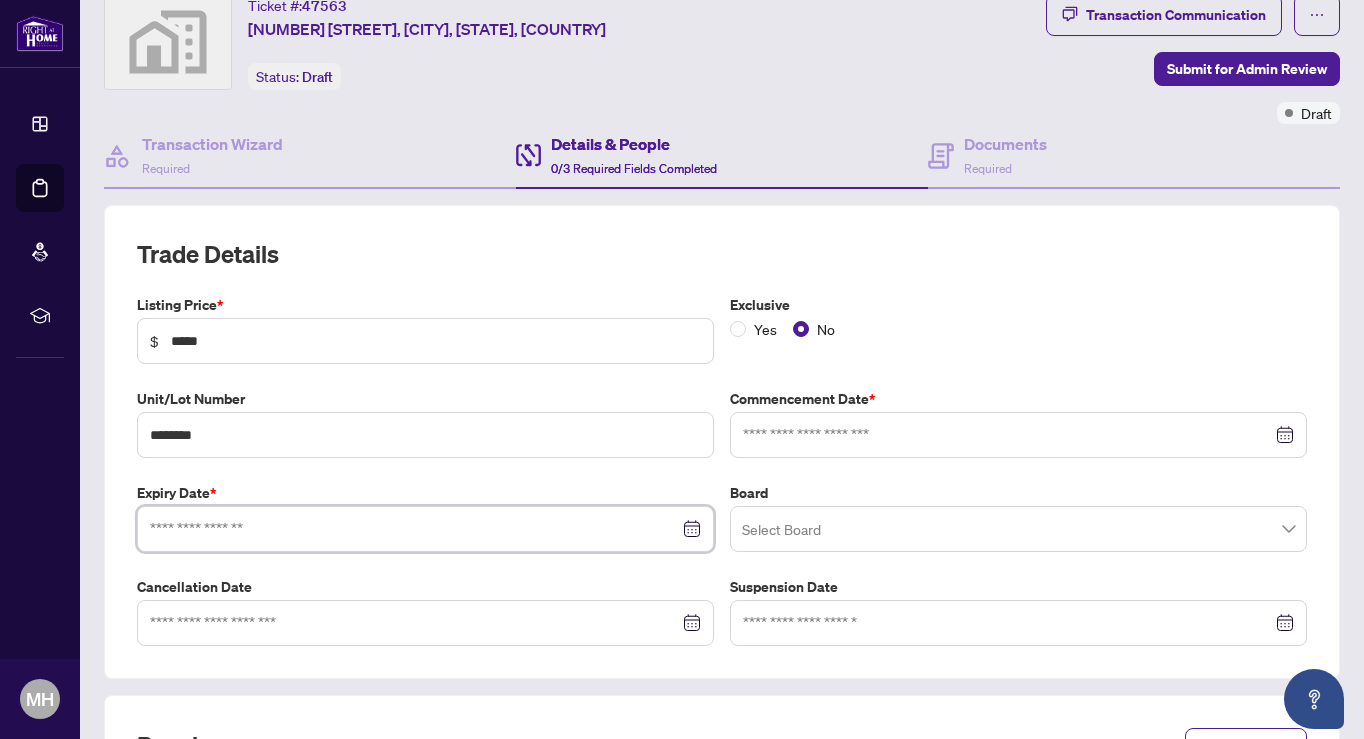 click at bounding box center [414, 529] 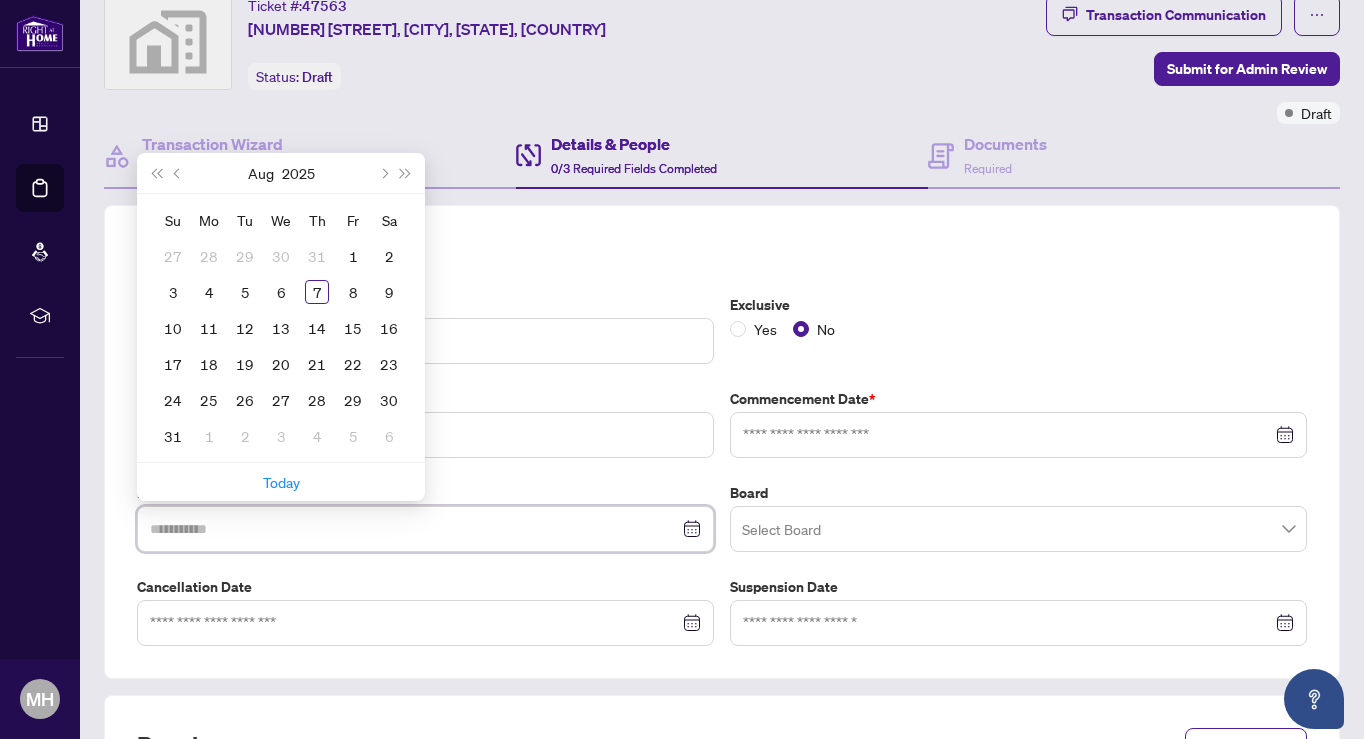type on "**********" 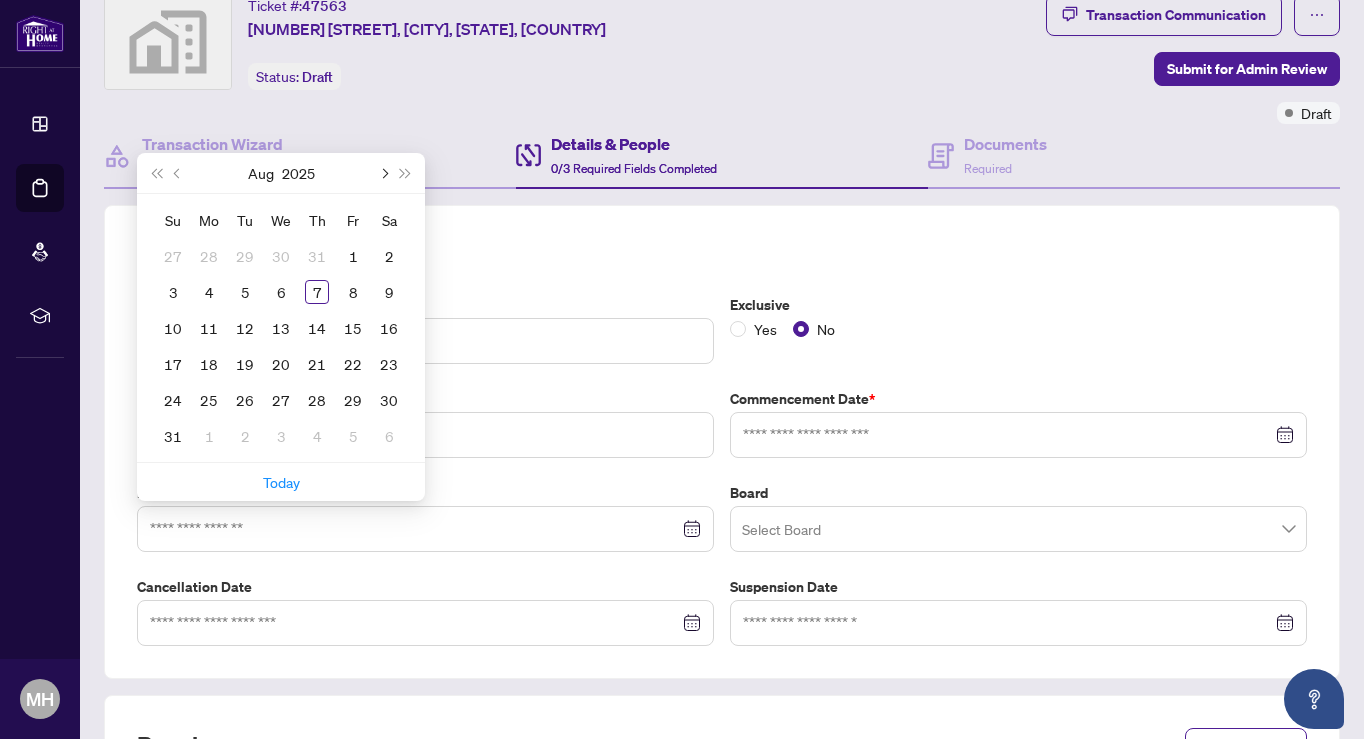 click at bounding box center [383, 173] 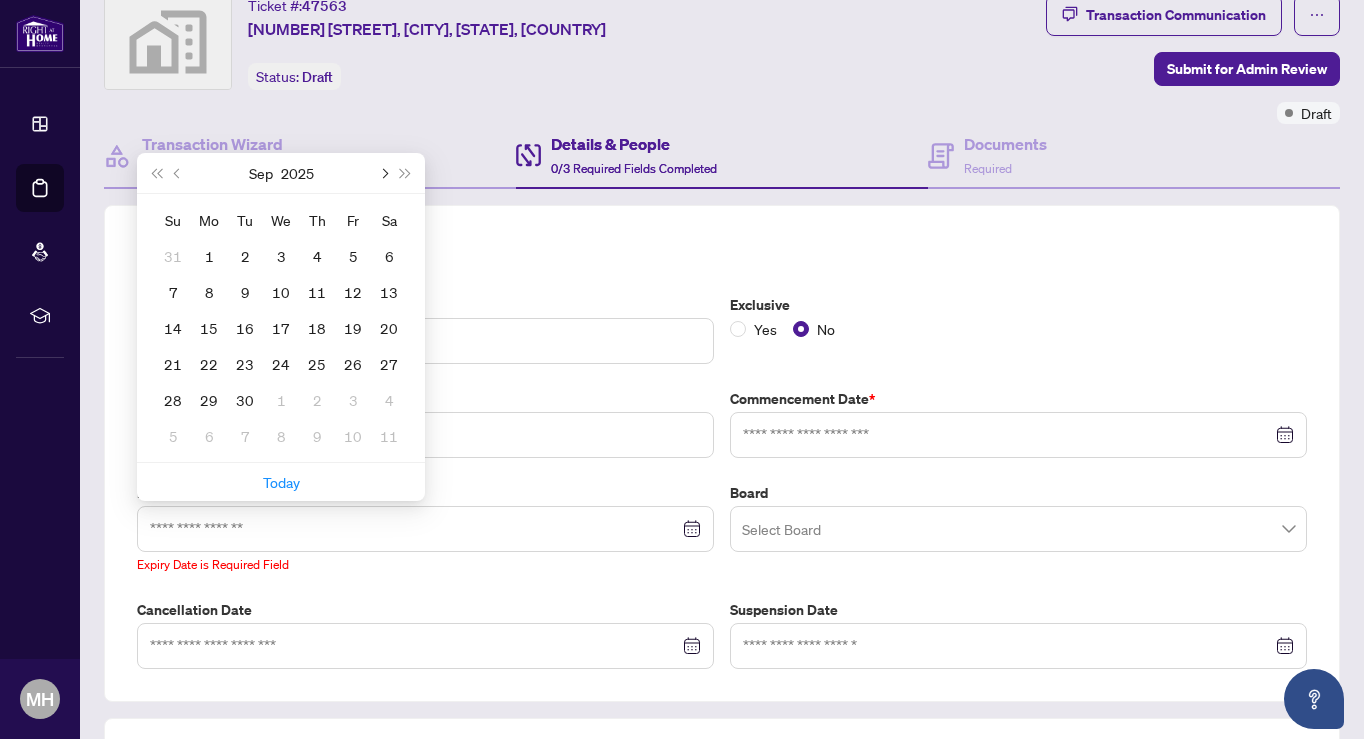 click at bounding box center (383, 173) 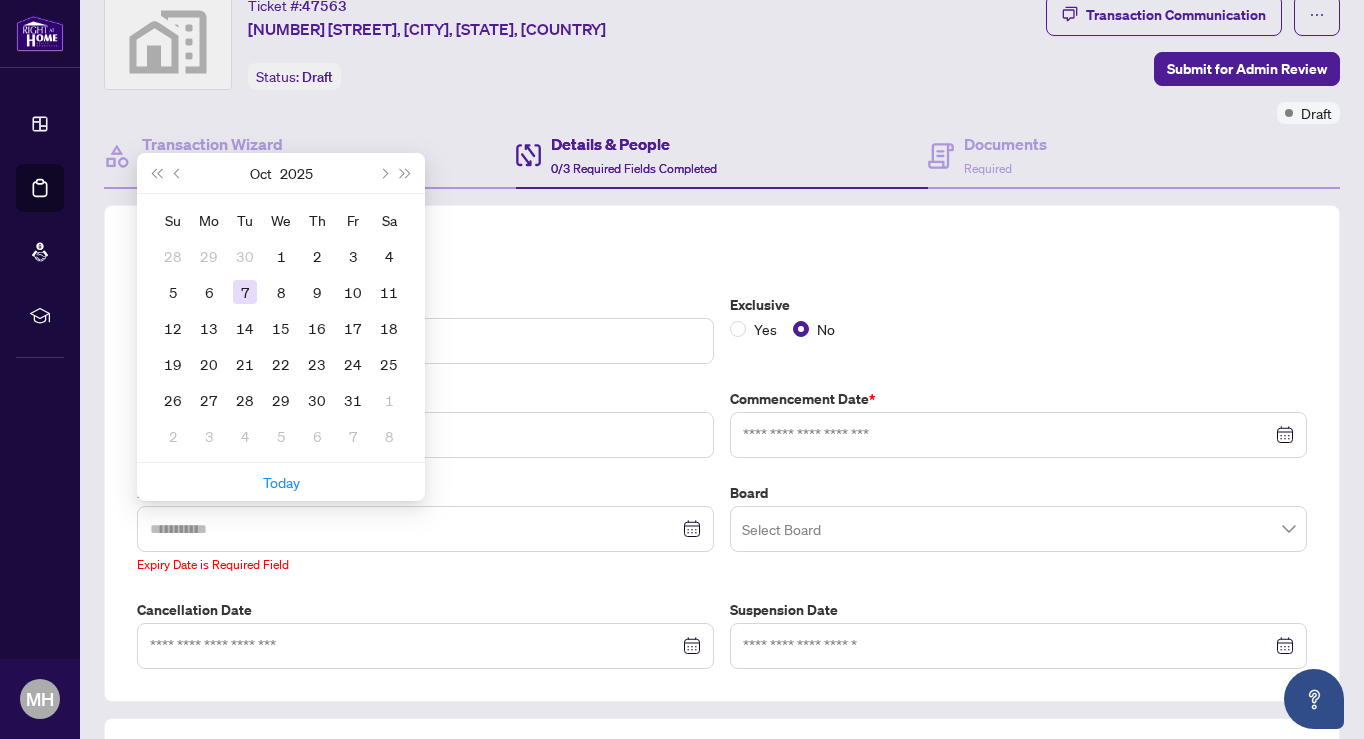 type on "**********" 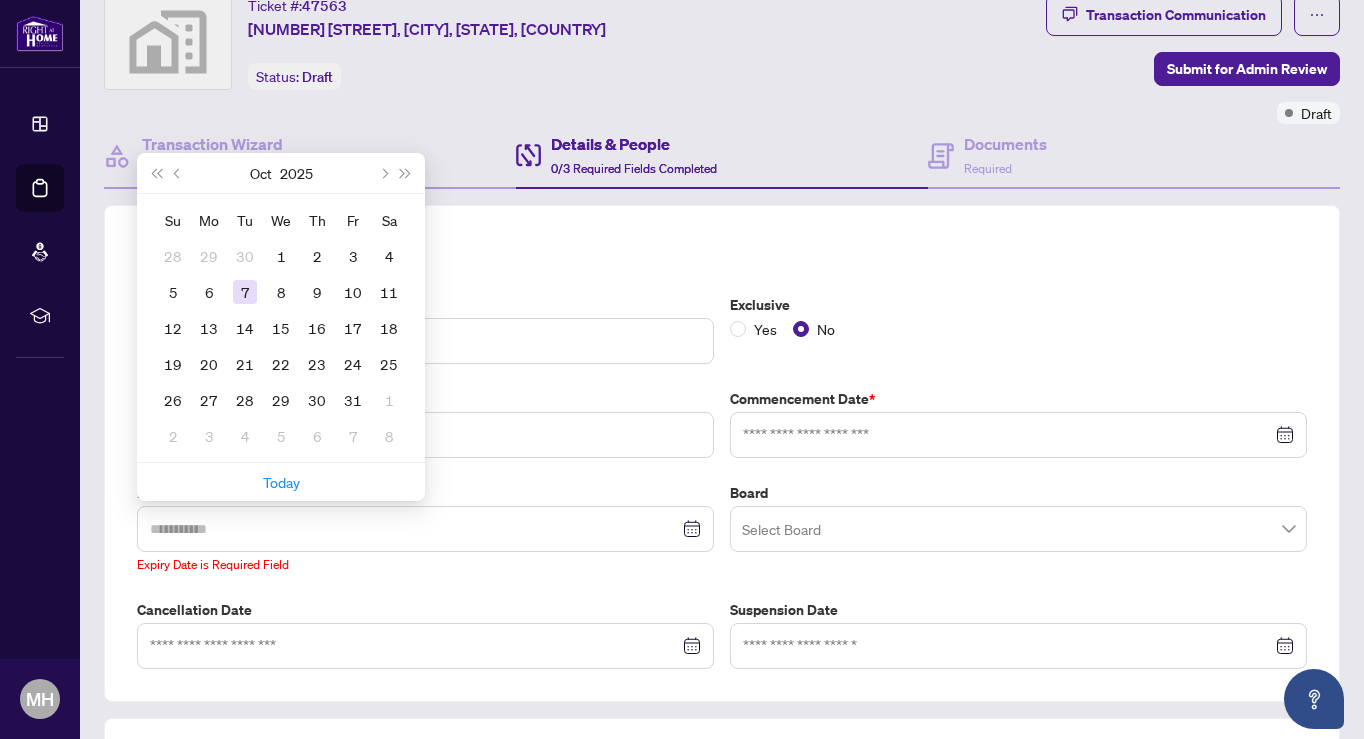 click on "7" at bounding box center [245, 292] 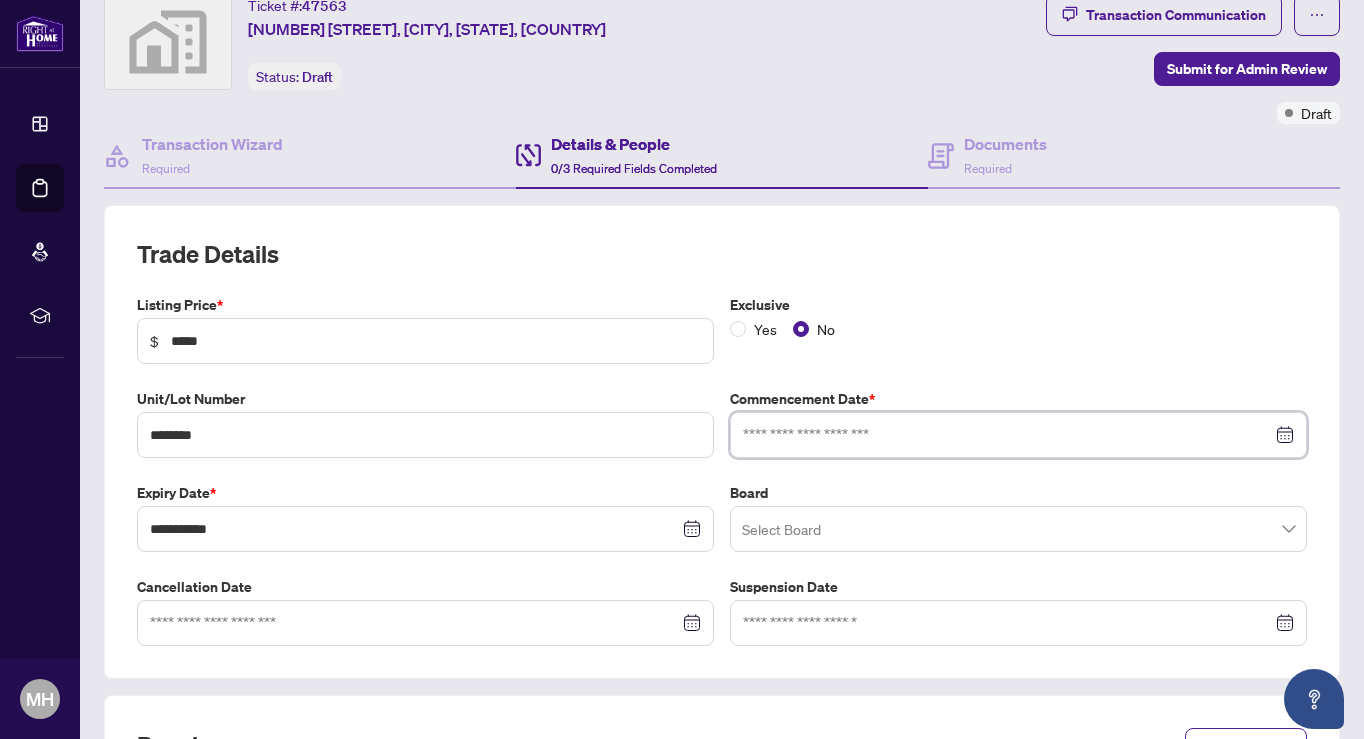 click at bounding box center [1007, 435] 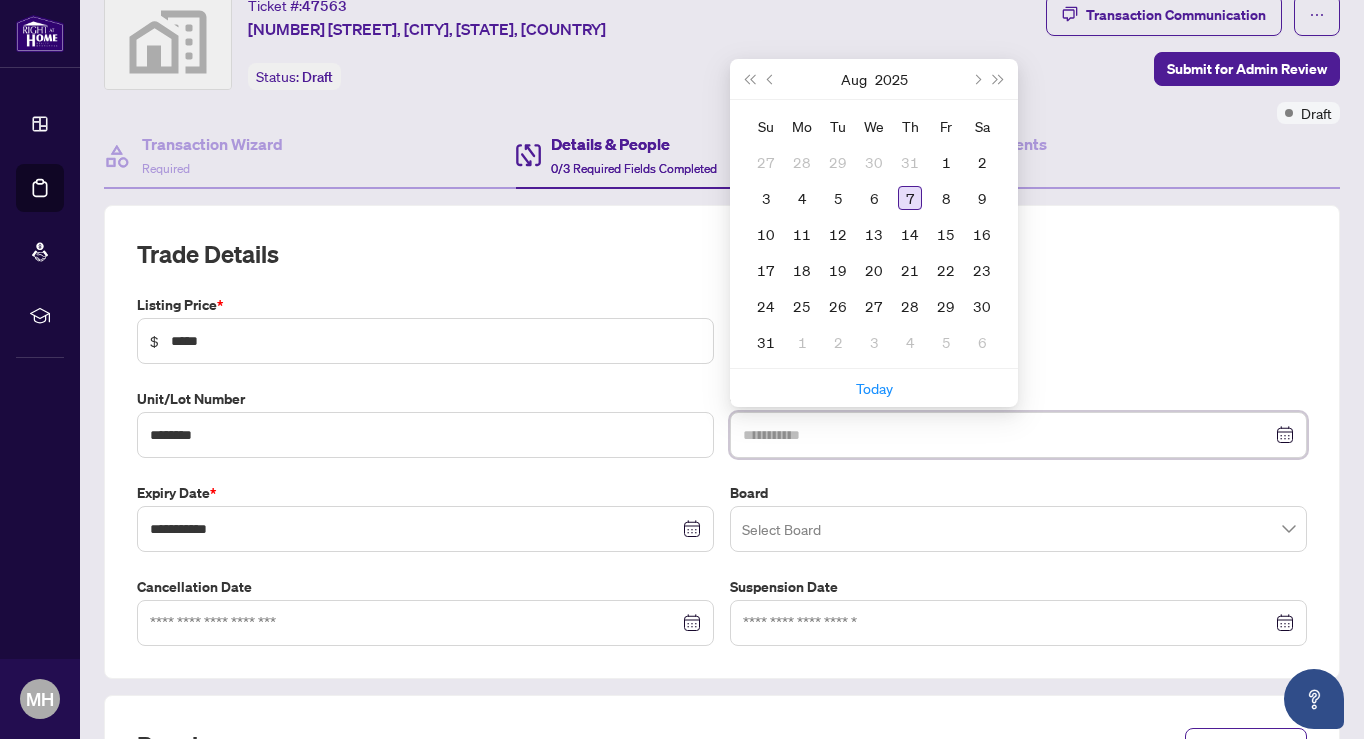 type on "**********" 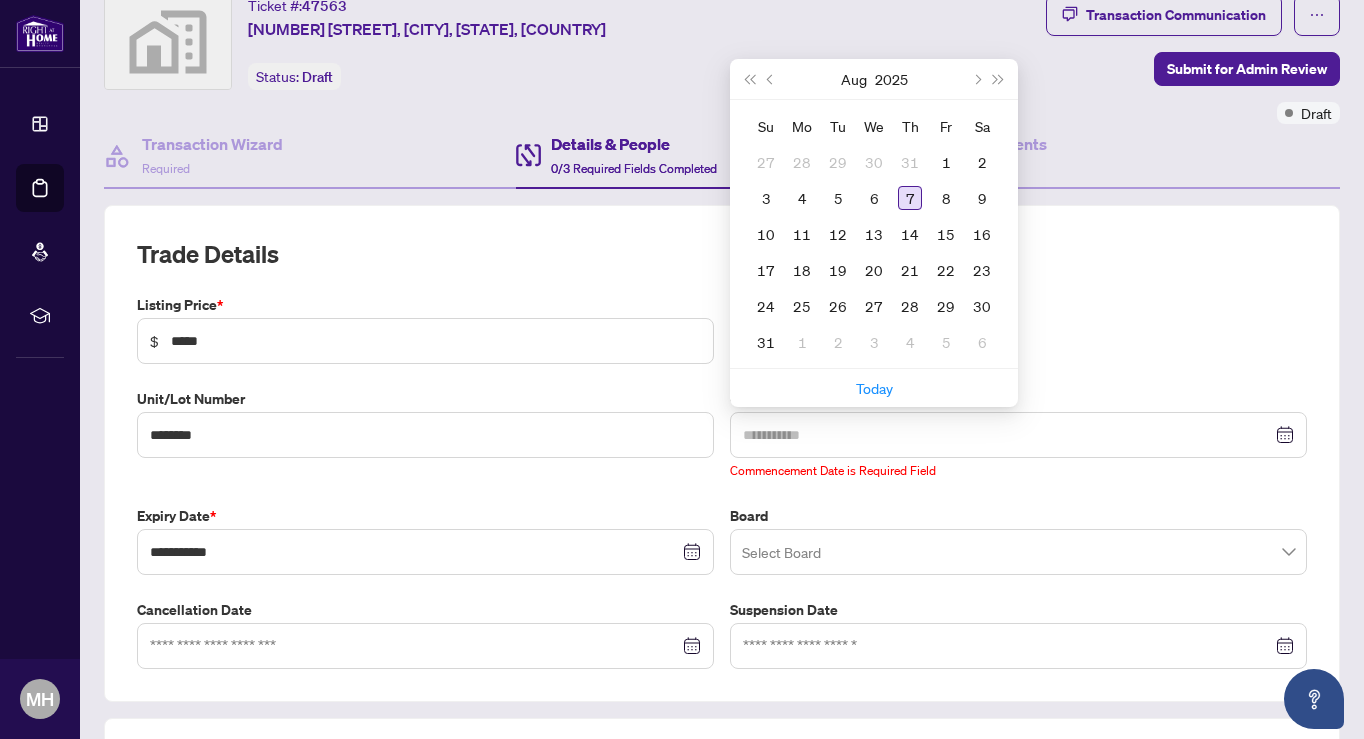 click on "7" at bounding box center (910, 198) 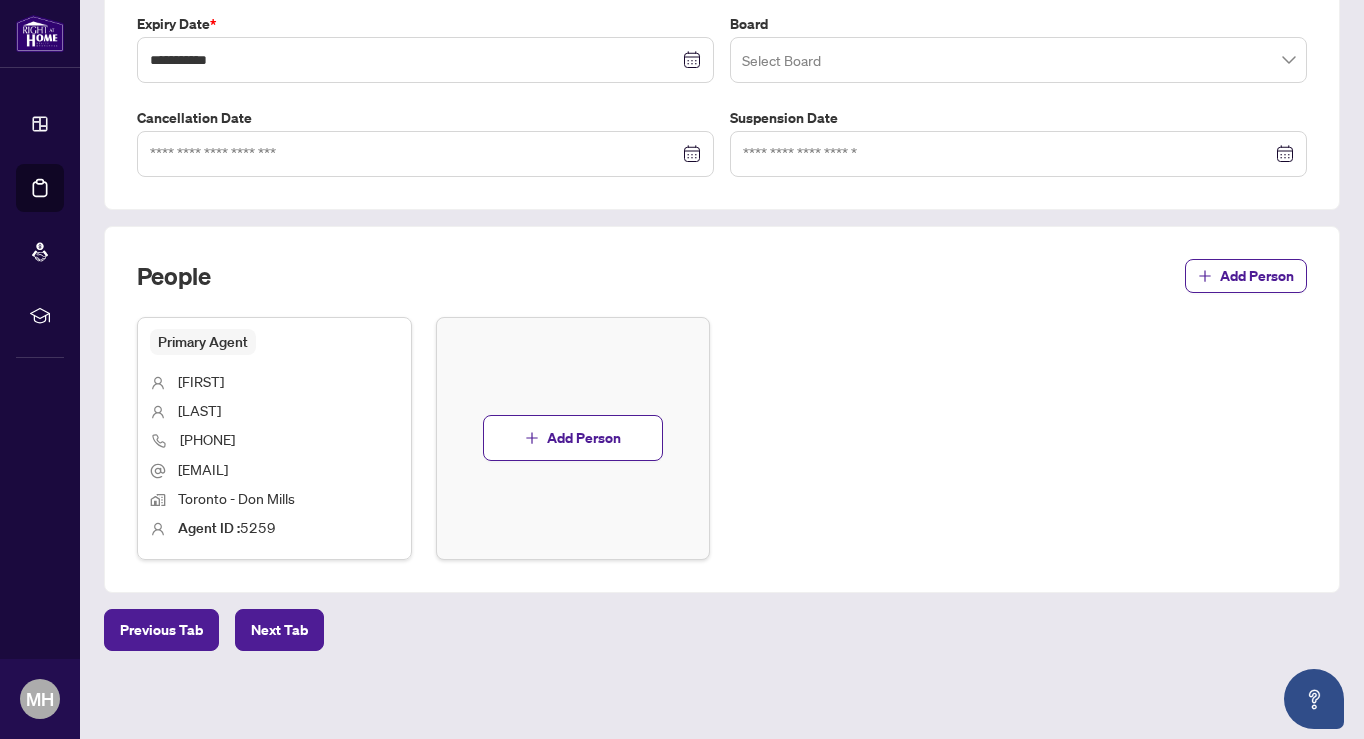scroll, scrollTop: 537, scrollLeft: 0, axis: vertical 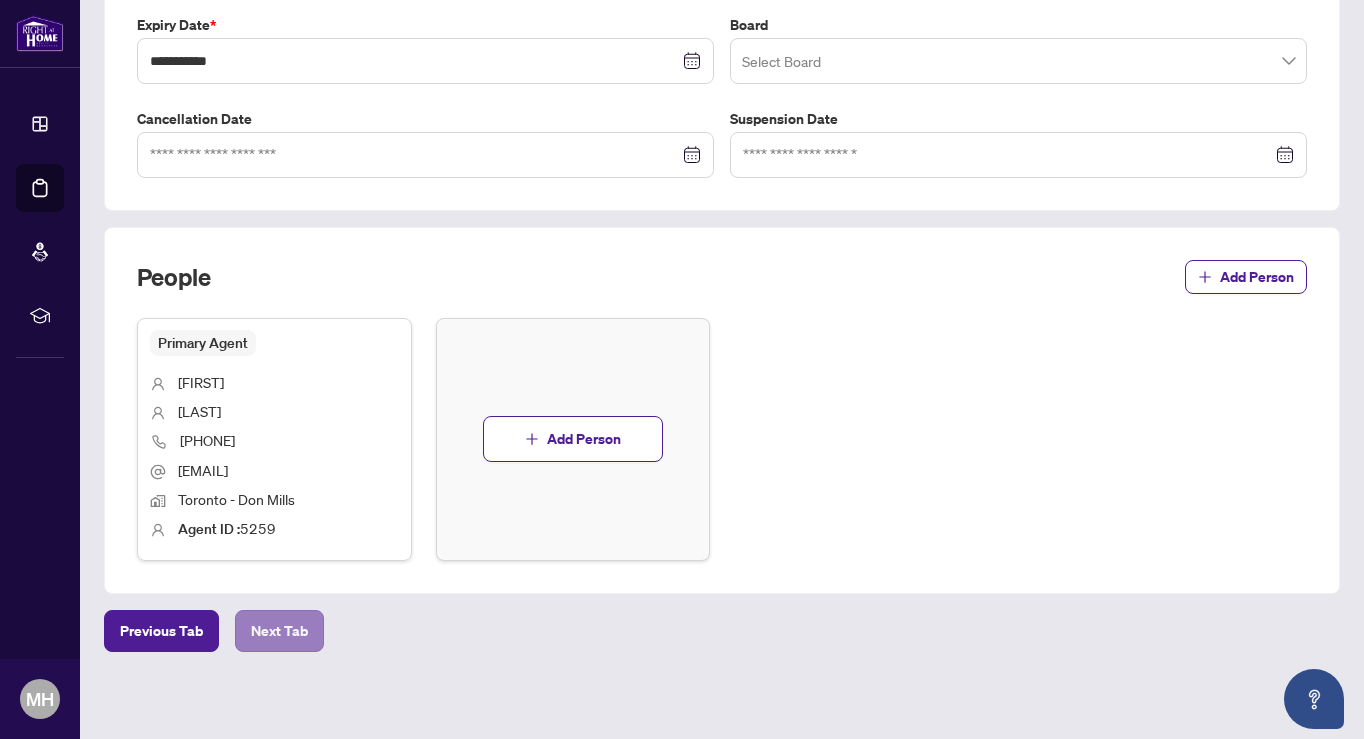 click on "Next Tab" at bounding box center (279, 631) 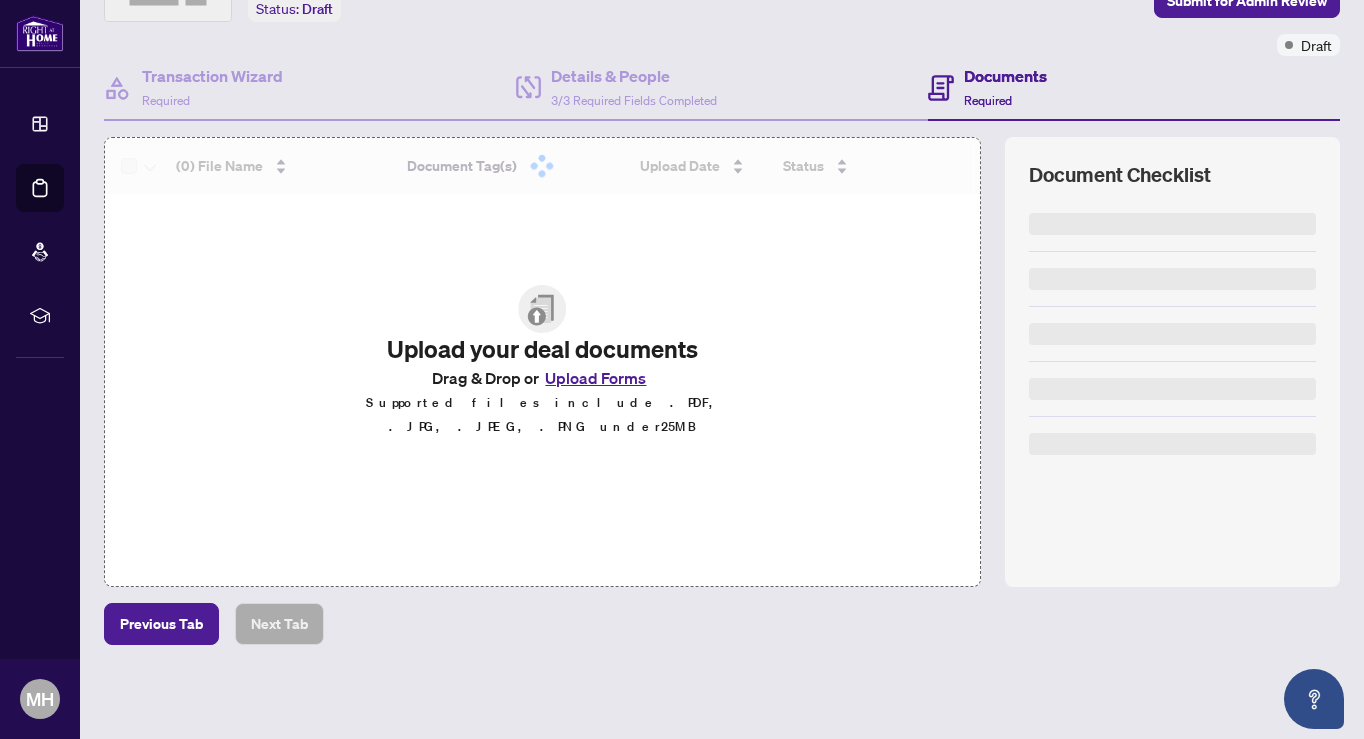 scroll, scrollTop: 136, scrollLeft: 0, axis: vertical 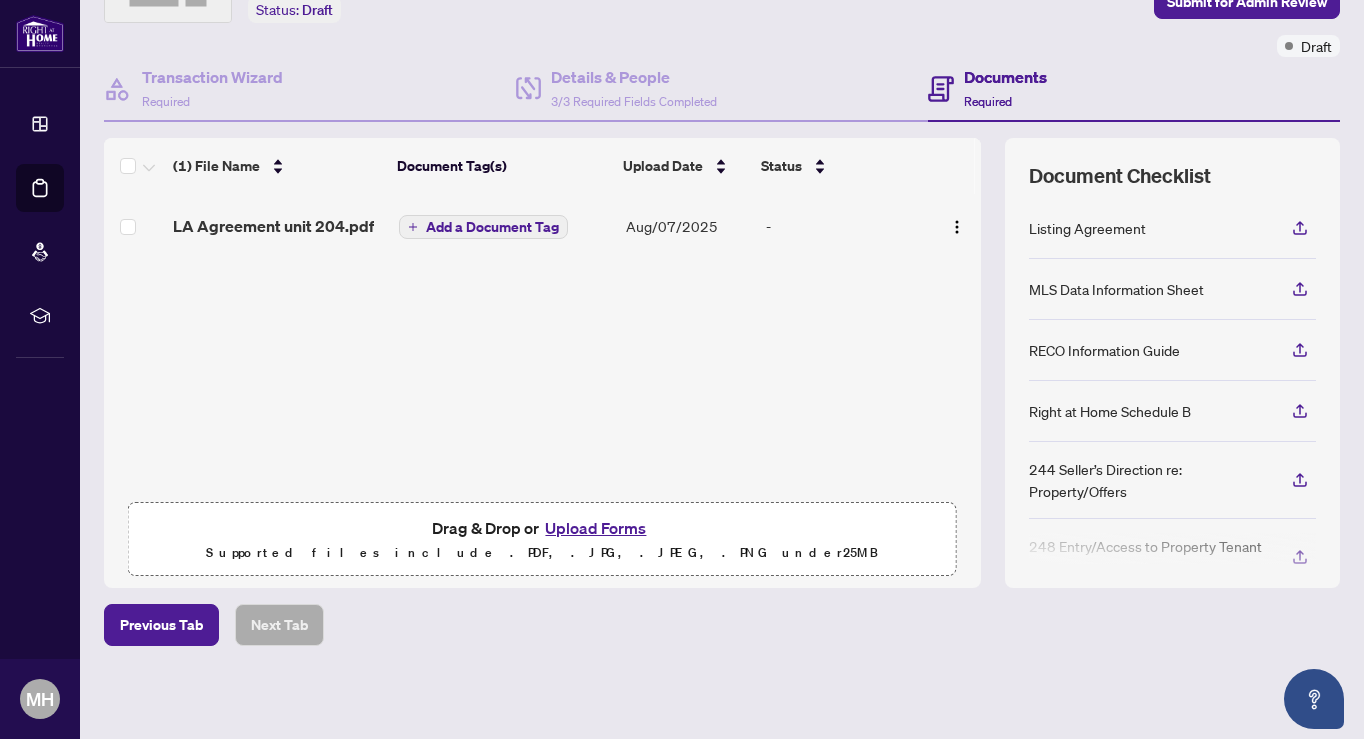 click on "Upload Forms" at bounding box center [595, 528] 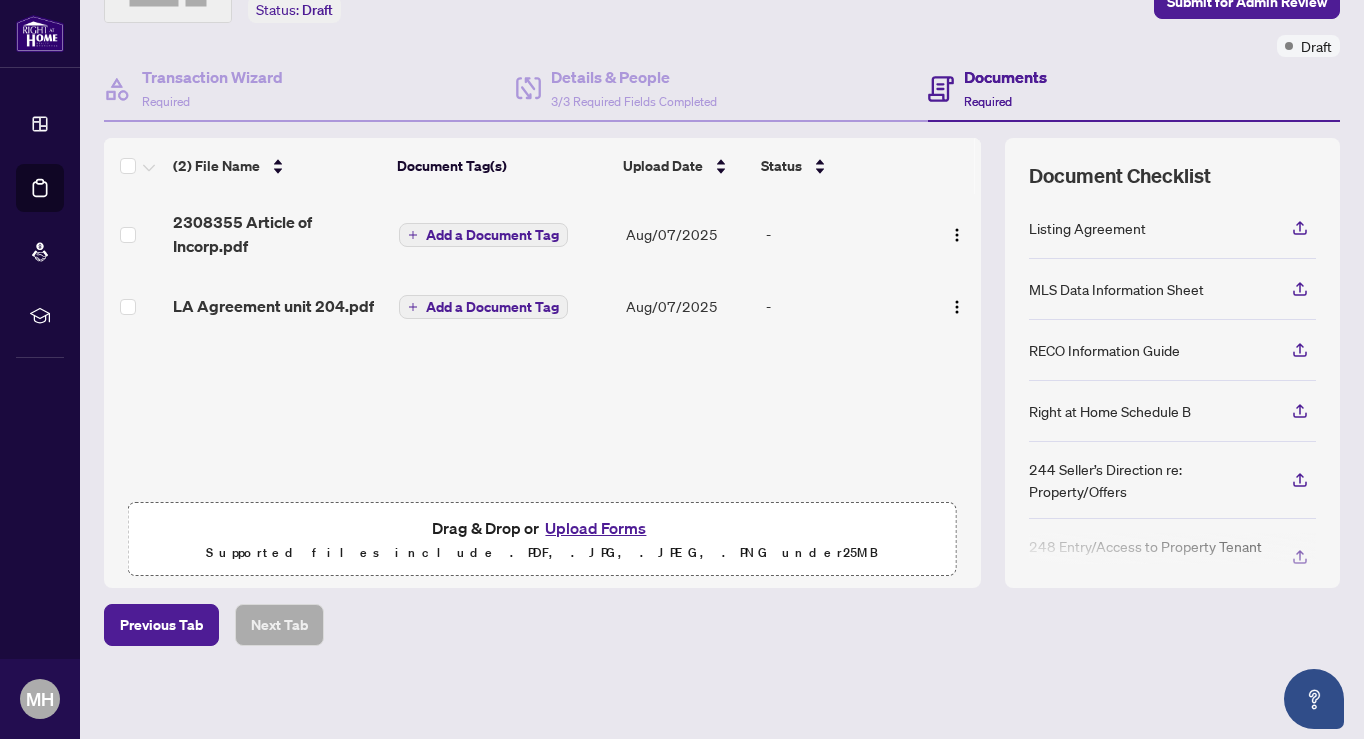 scroll, scrollTop: 0, scrollLeft: 0, axis: both 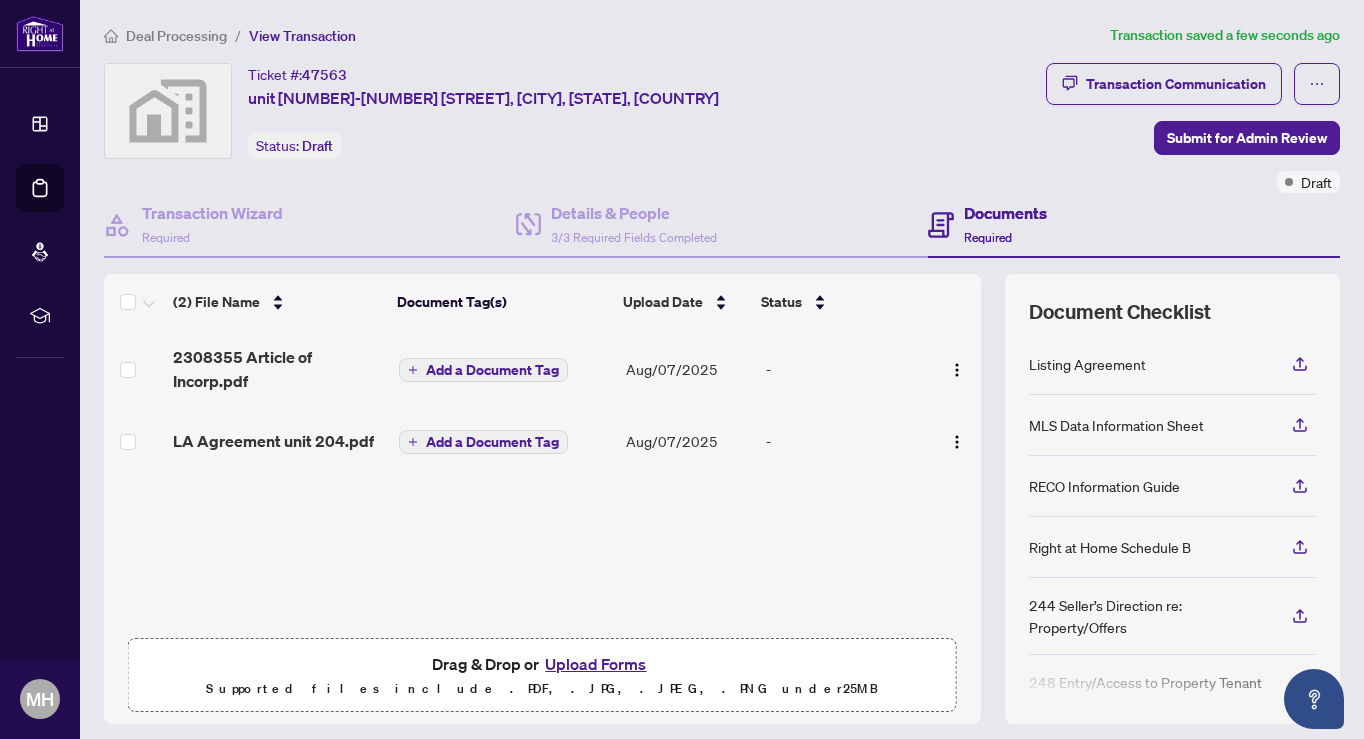 click on "Listing Agreement" at bounding box center (1087, 364) 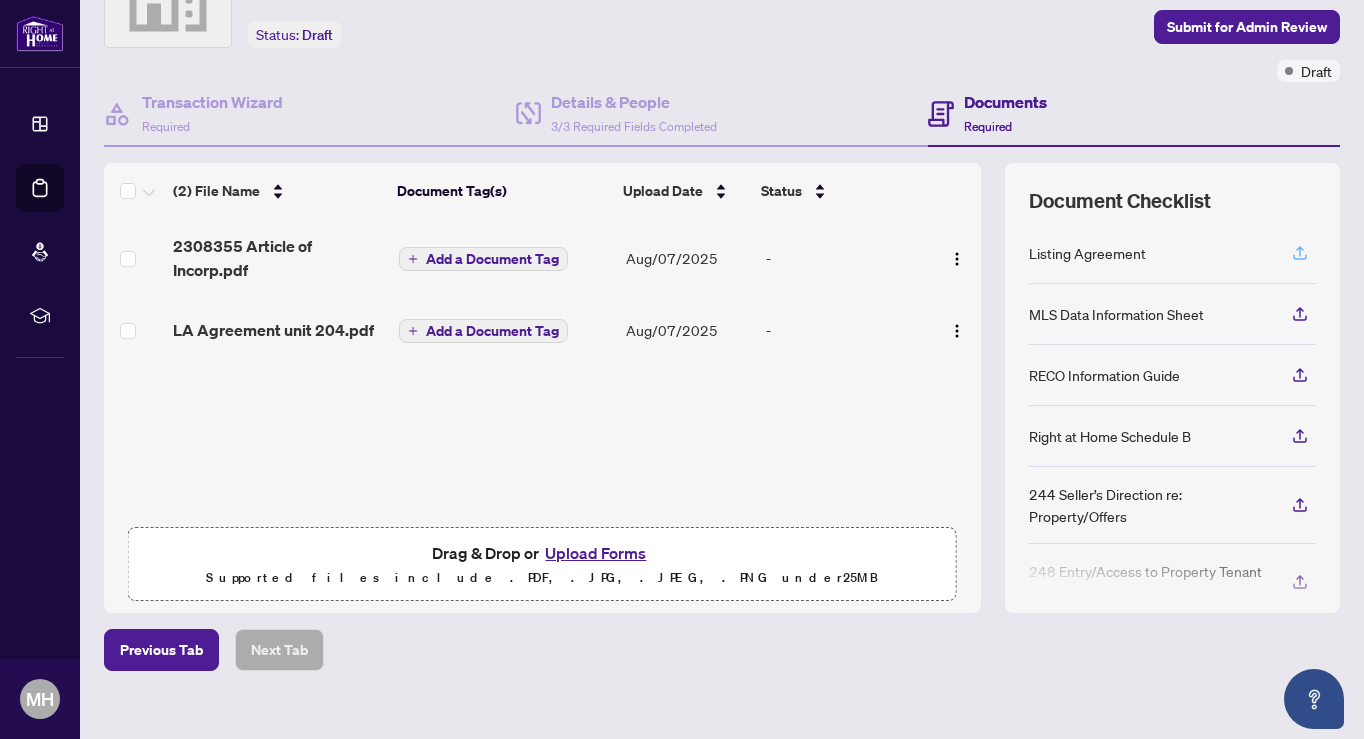 click 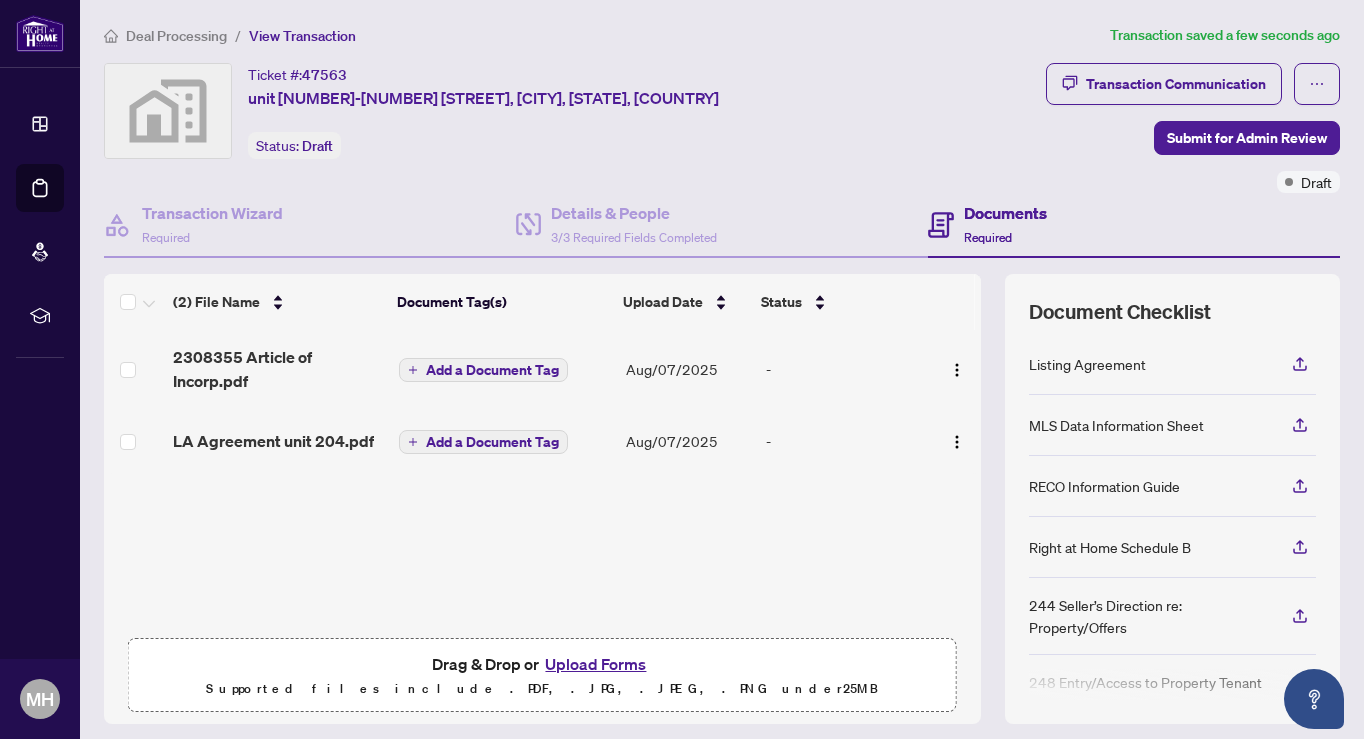 scroll, scrollTop: 0, scrollLeft: 0, axis: both 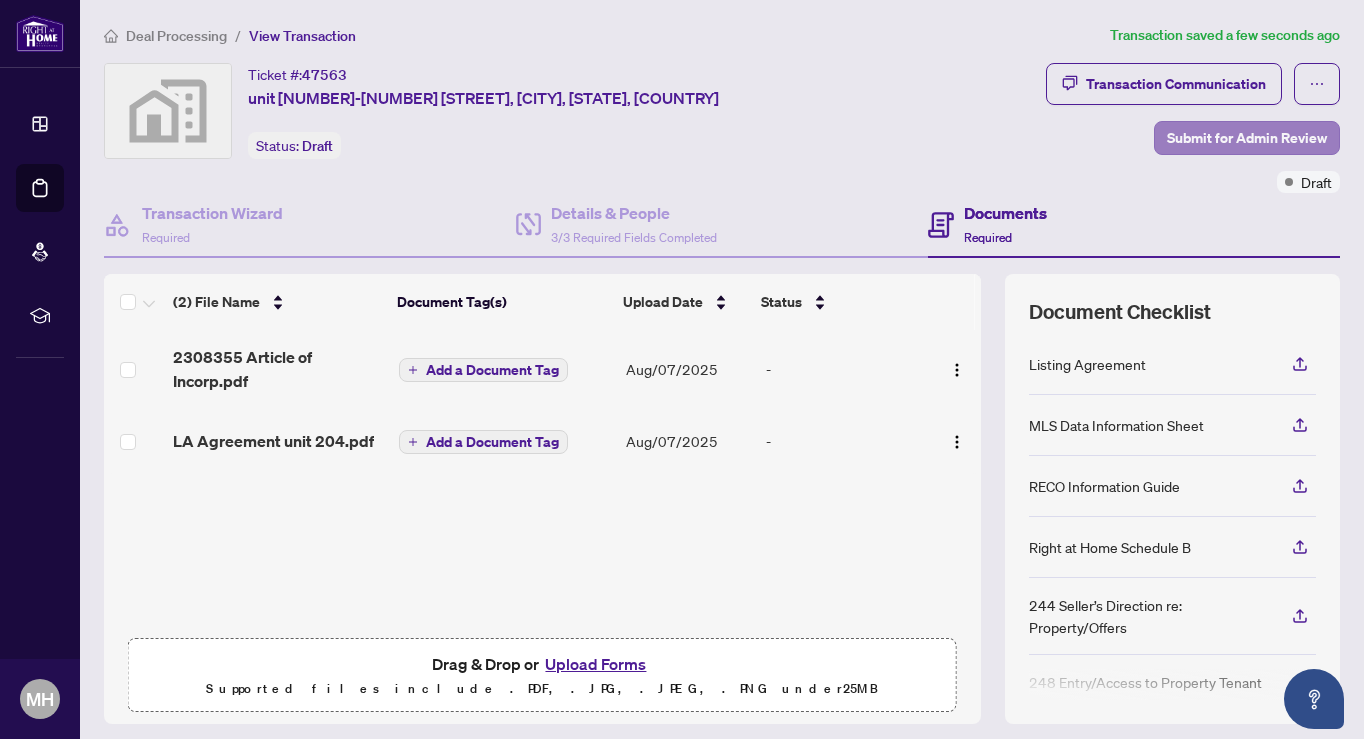 click on "Submit for Admin Review" at bounding box center (1247, 138) 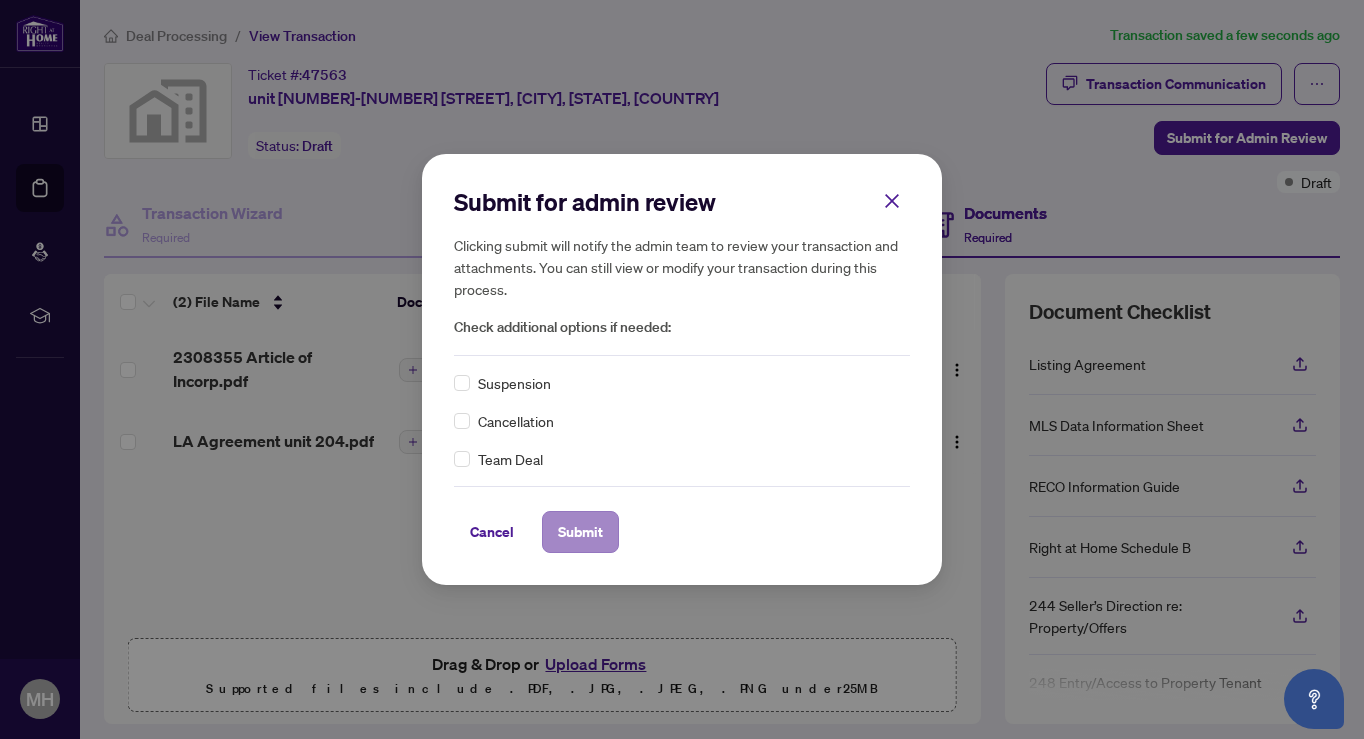 click on "Submit" at bounding box center (580, 532) 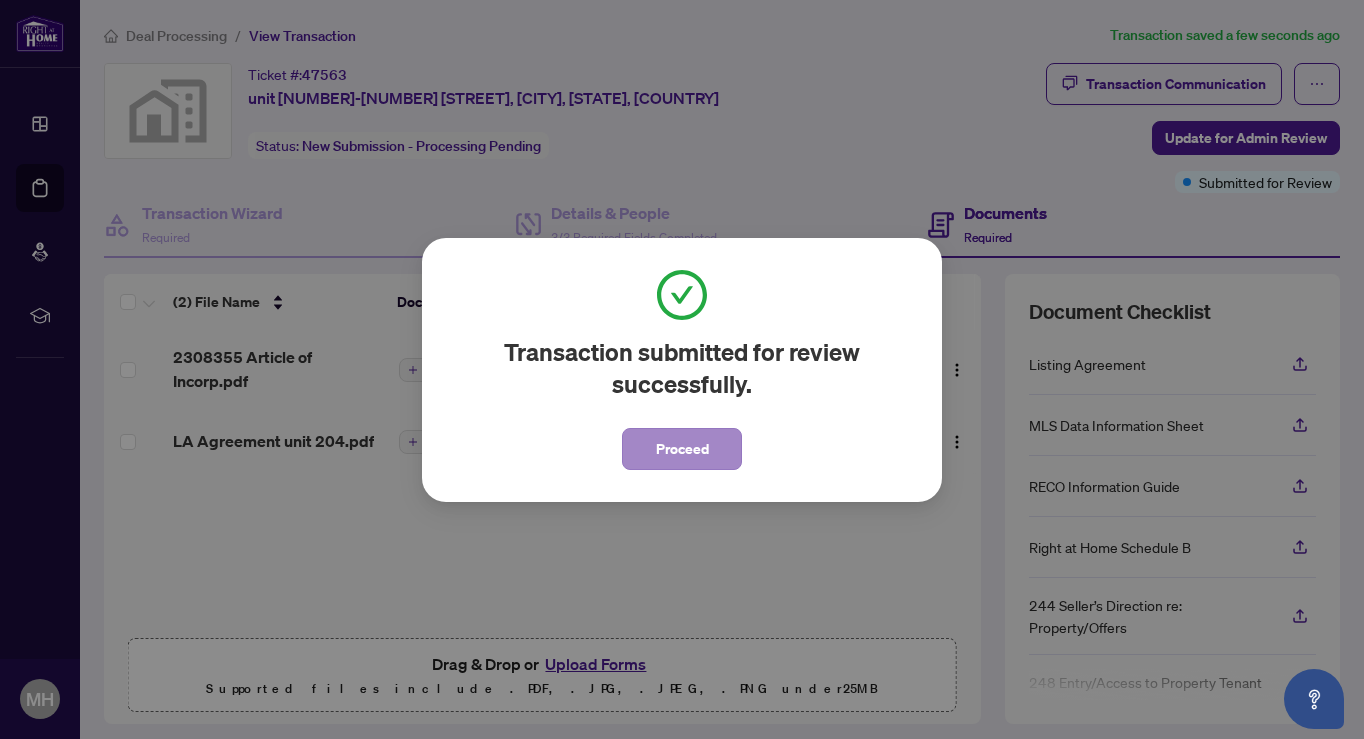 click on "Proceed" at bounding box center (682, 449) 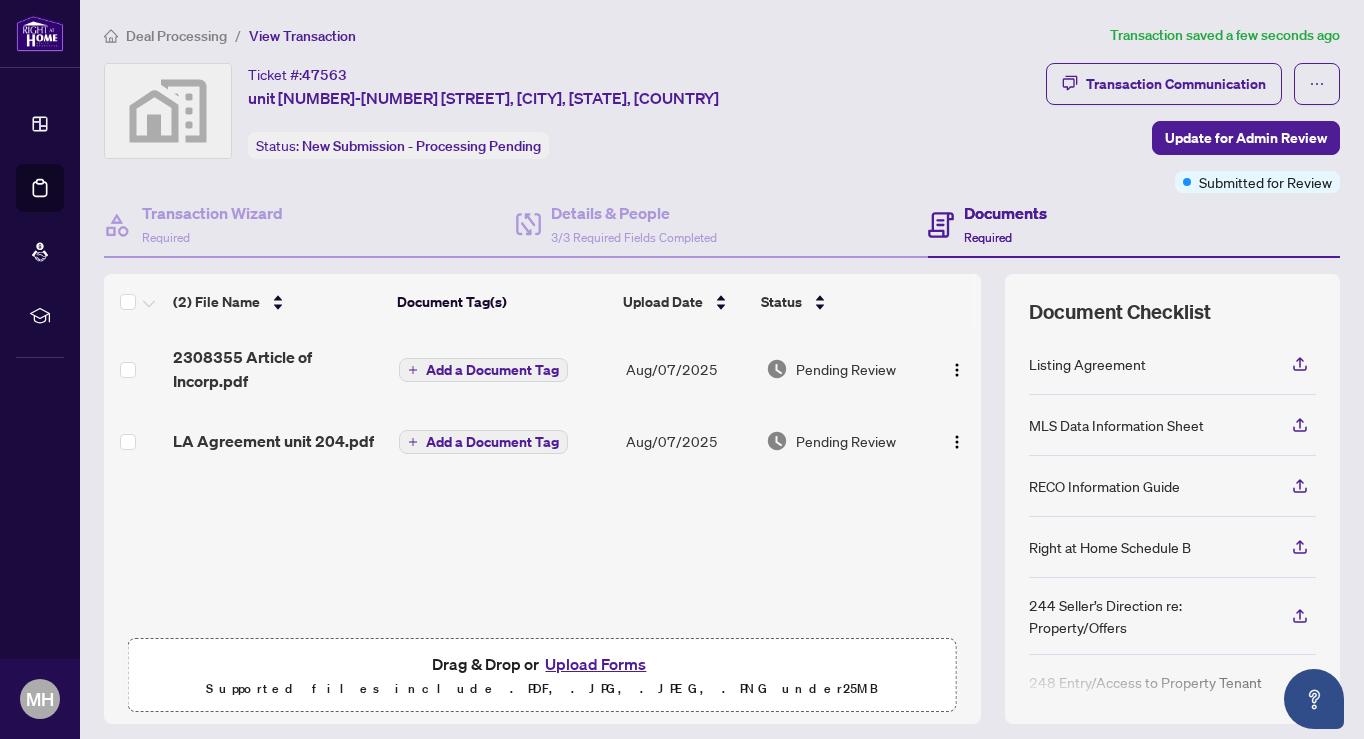 scroll, scrollTop: 0, scrollLeft: 0, axis: both 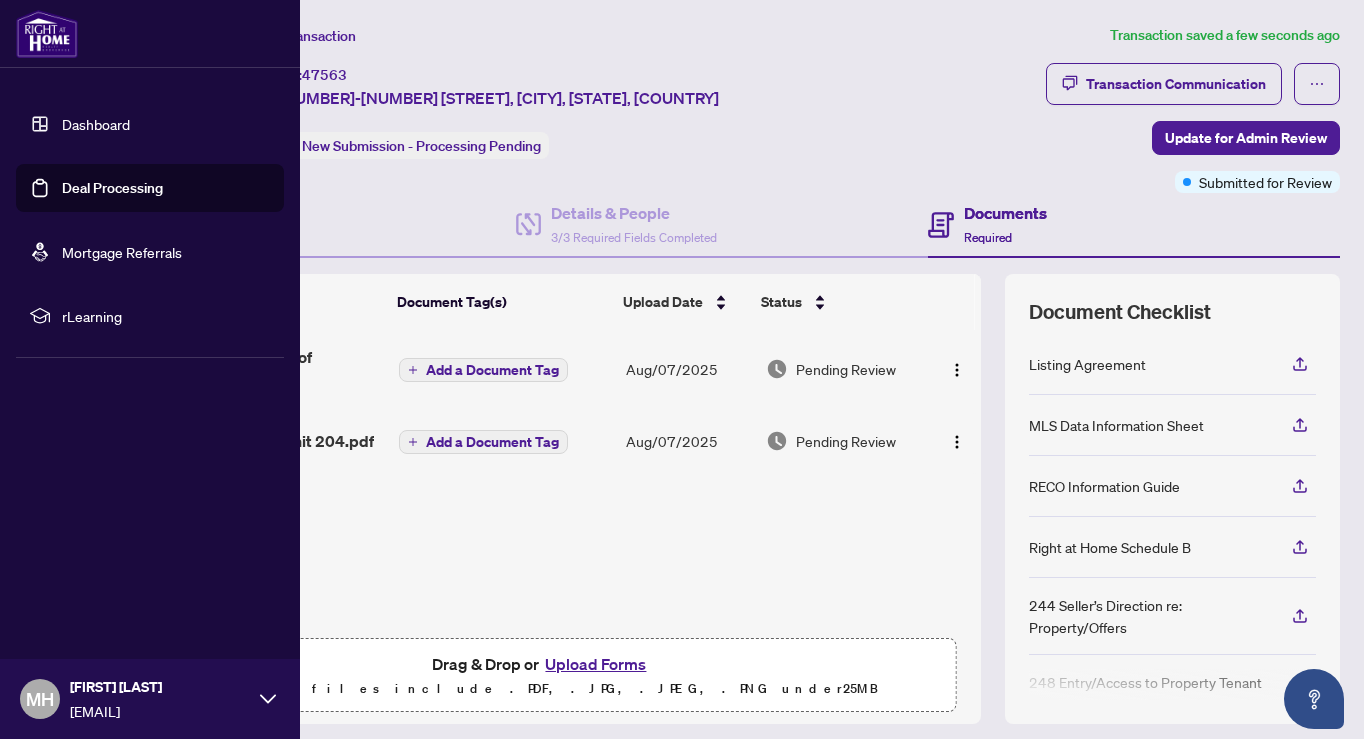 click on "Dashboard" at bounding box center [96, 124] 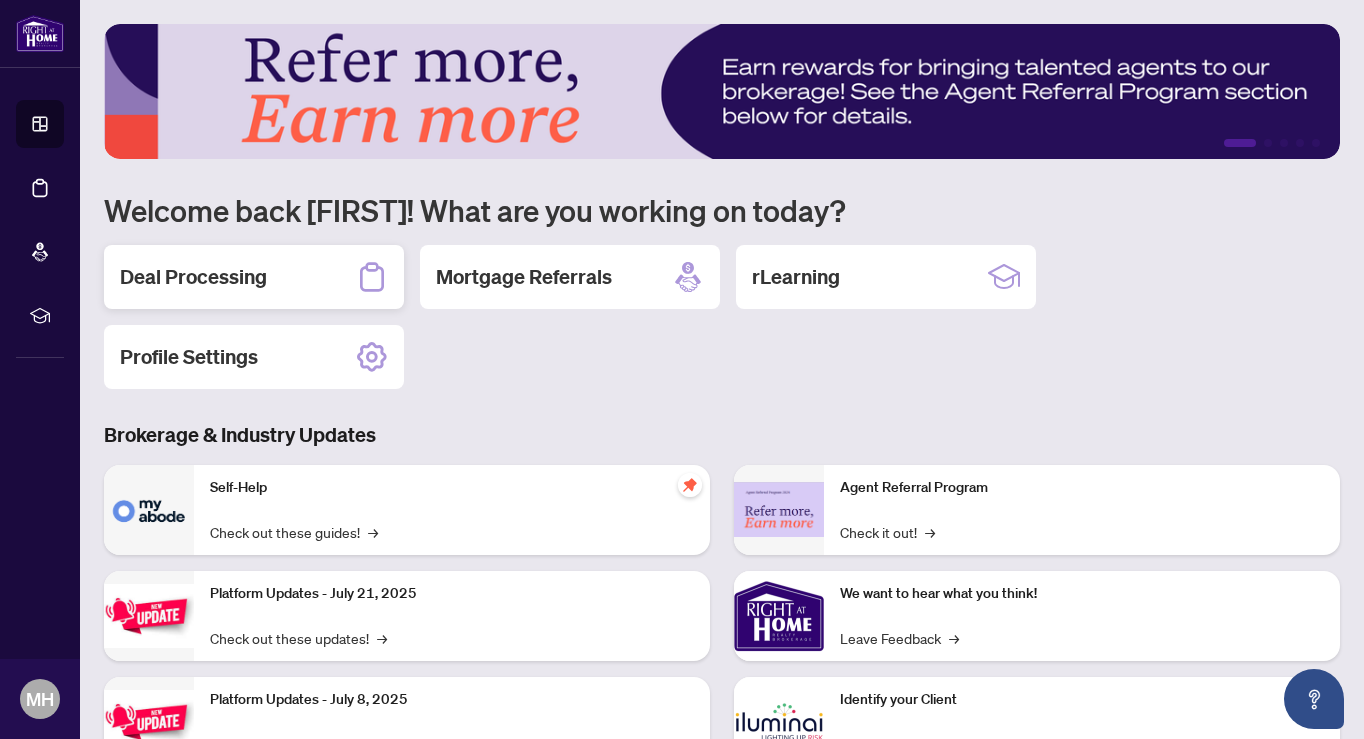 click on "Deal Processing" at bounding box center [254, 277] 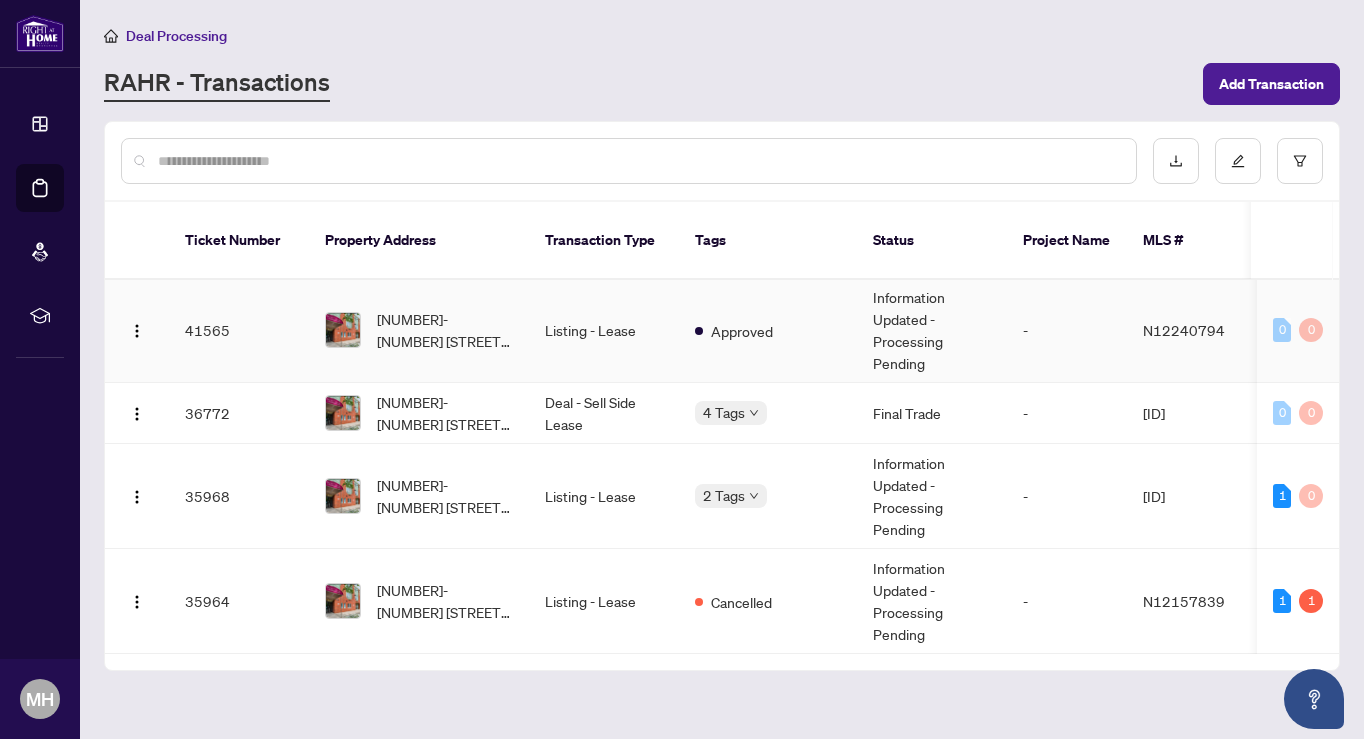 scroll, scrollTop: 196, scrollLeft: 0, axis: vertical 